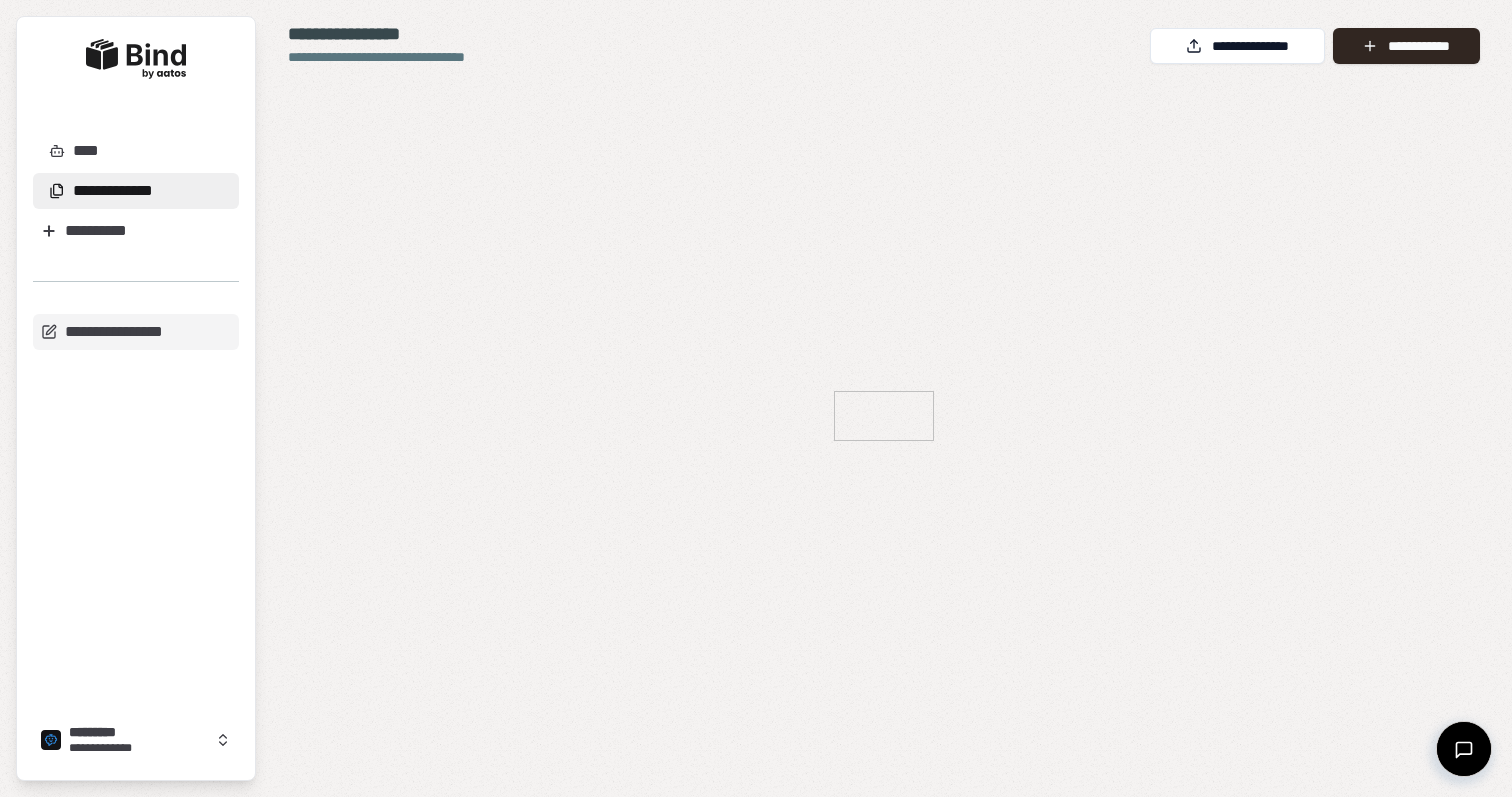 scroll, scrollTop: 0, scrollLeft: 0, axis: both 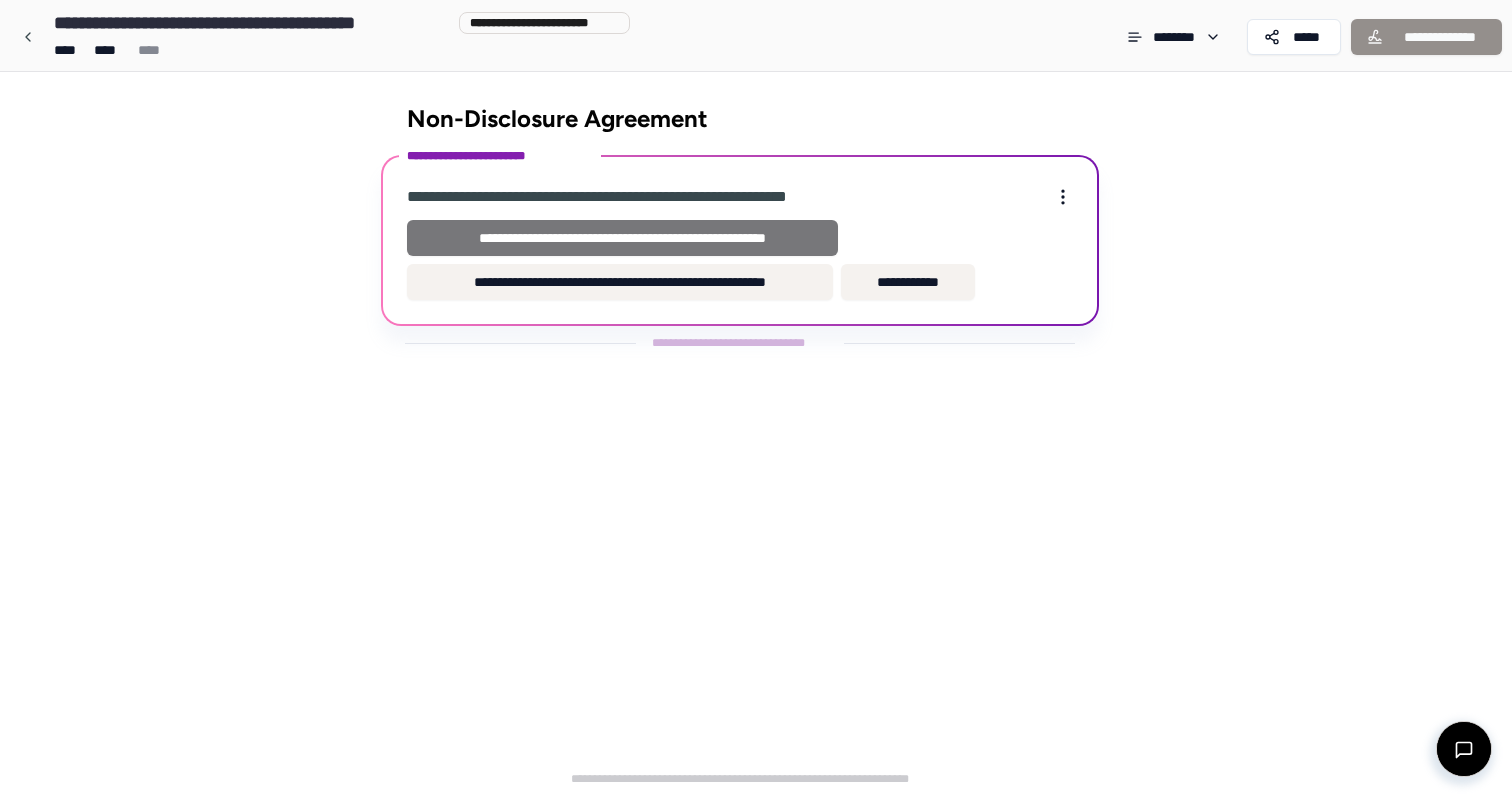 click on "**********" at bounding box center [622, 238] 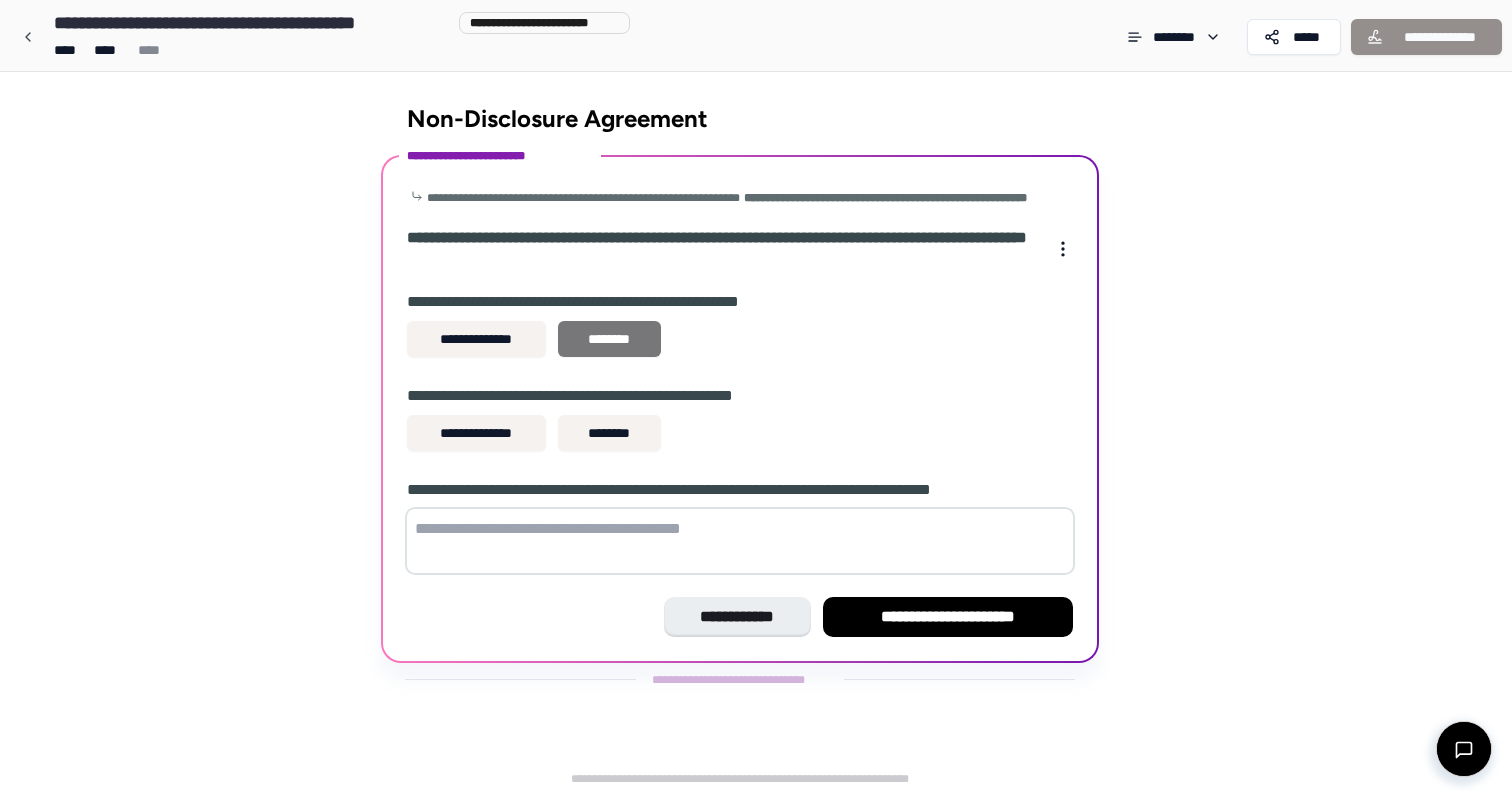 click on "********" at bounding box center (609, 339) 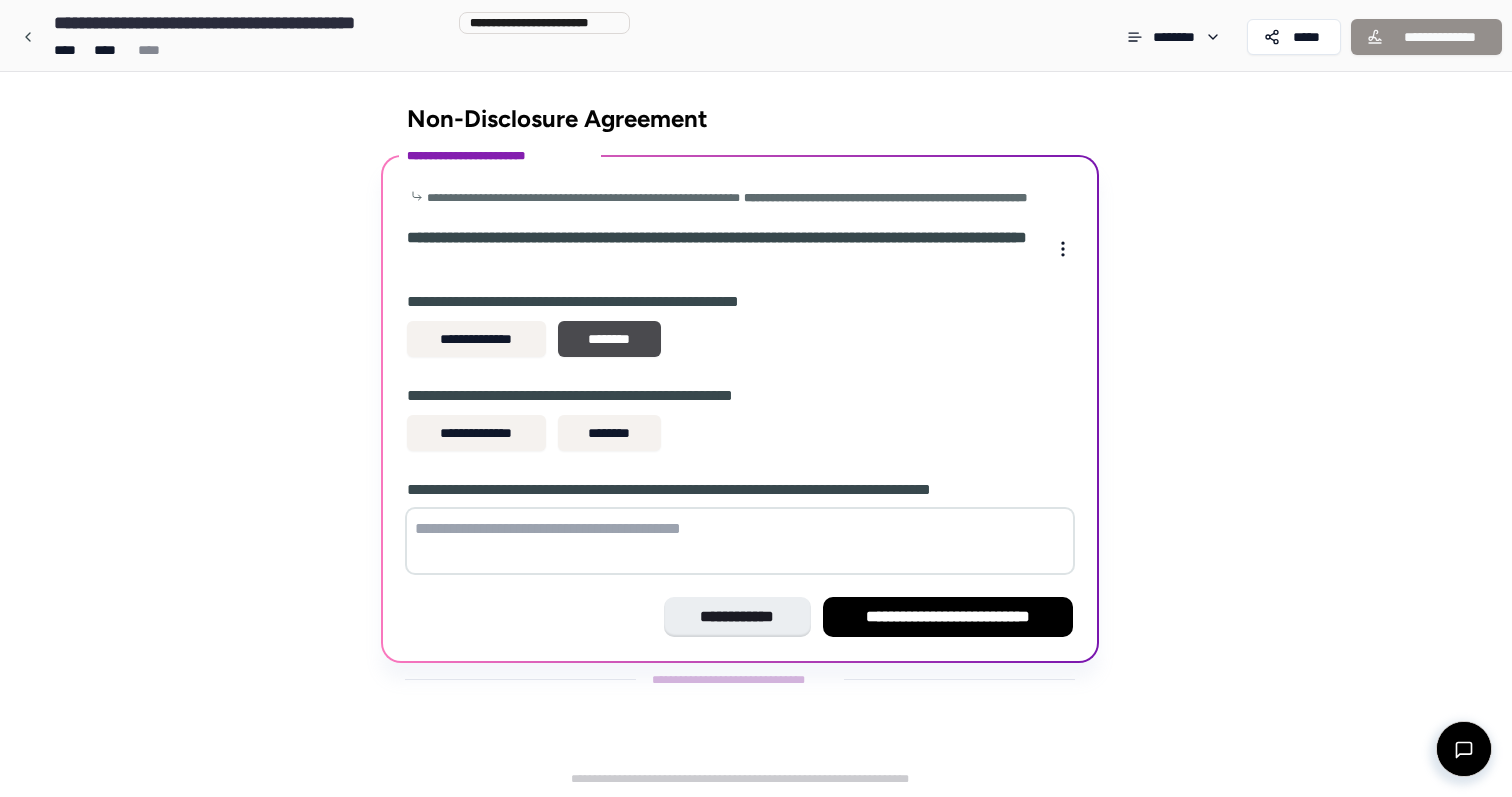 click on "[REDACTED]" at bounding box center [740, 437] 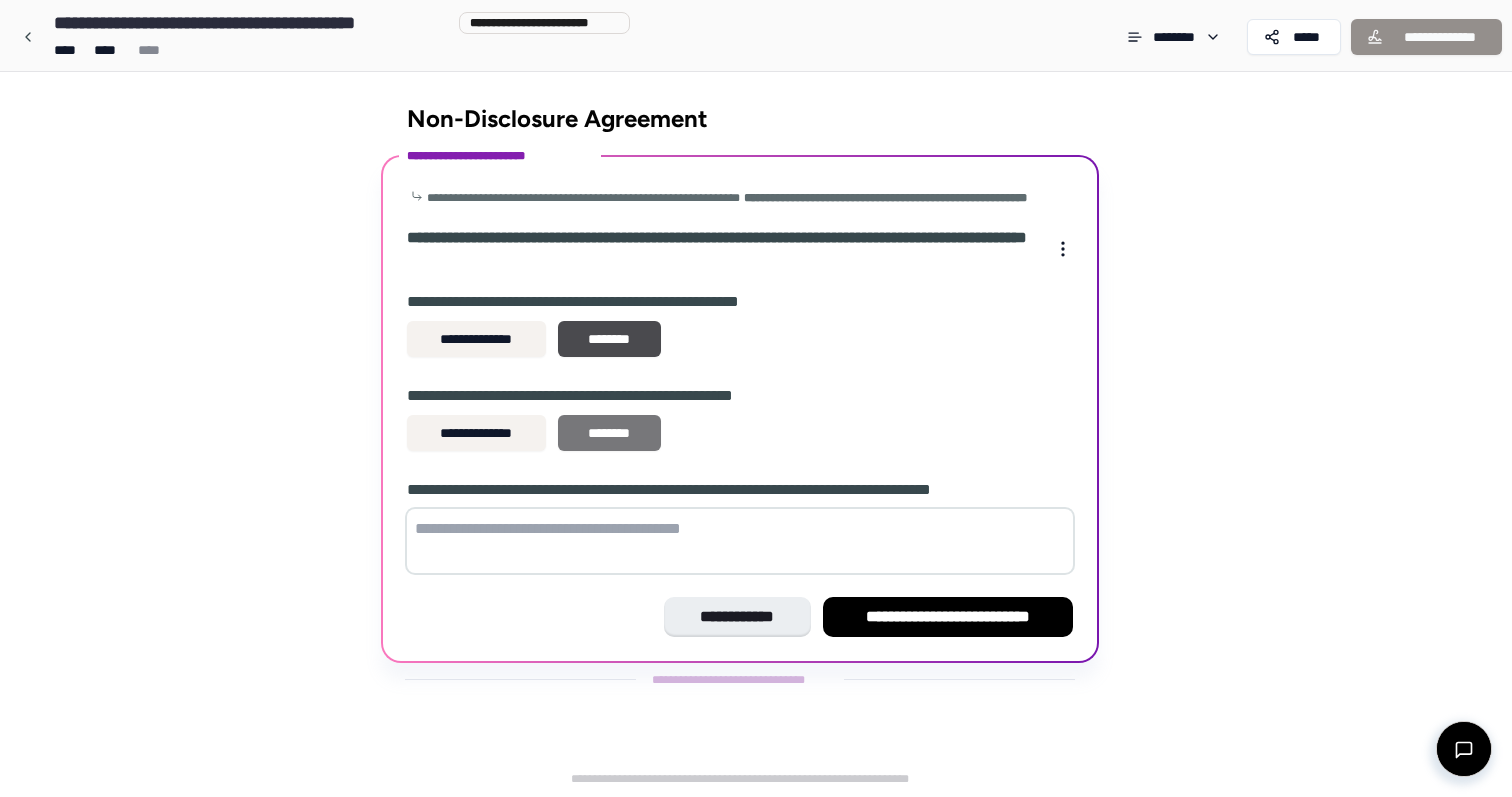 click on "********" at bounding box center [609, 433] 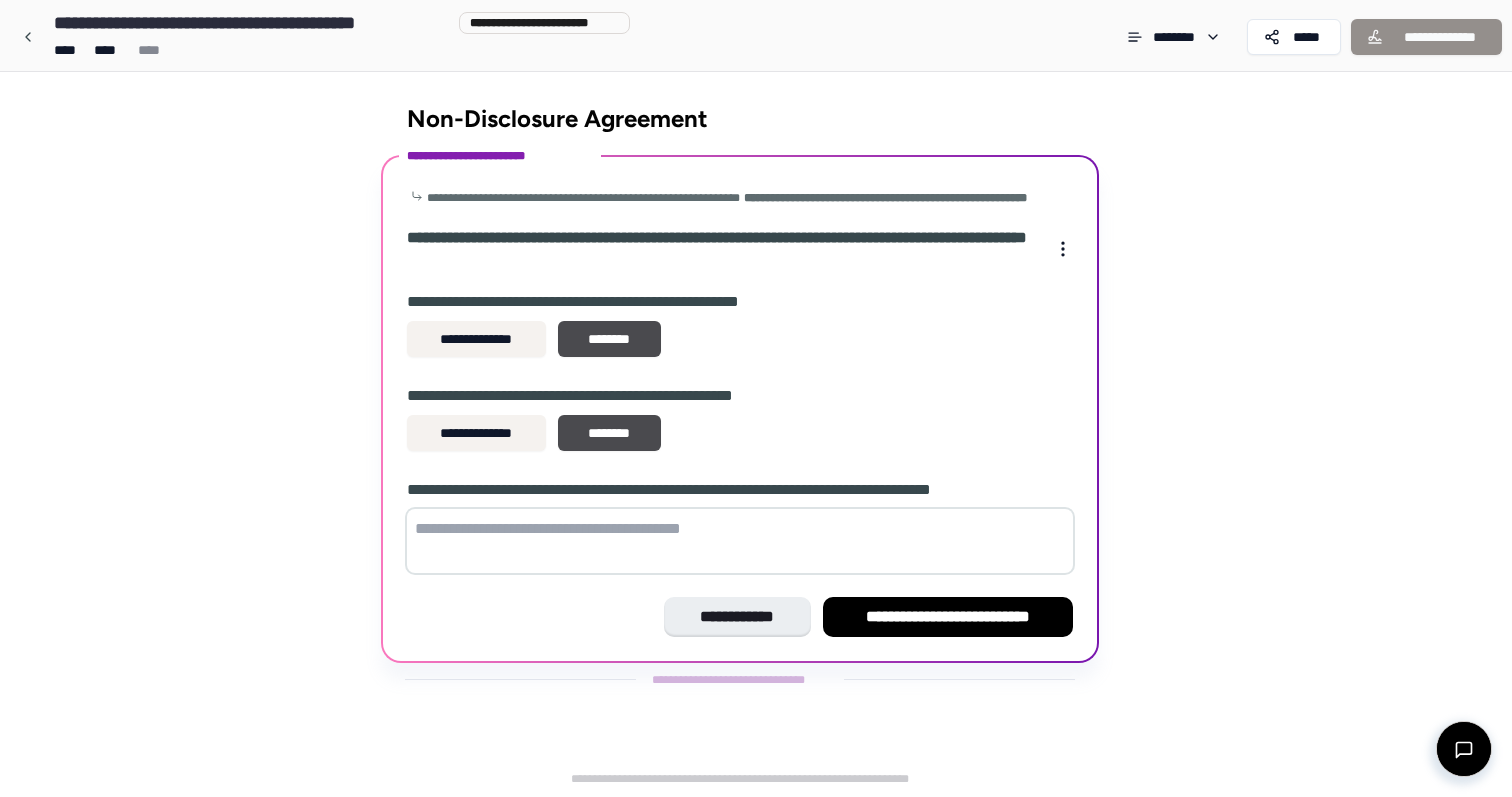 click on "Non-Disclosure Agreement [REDACTED]" at bounding box center (756, 406) 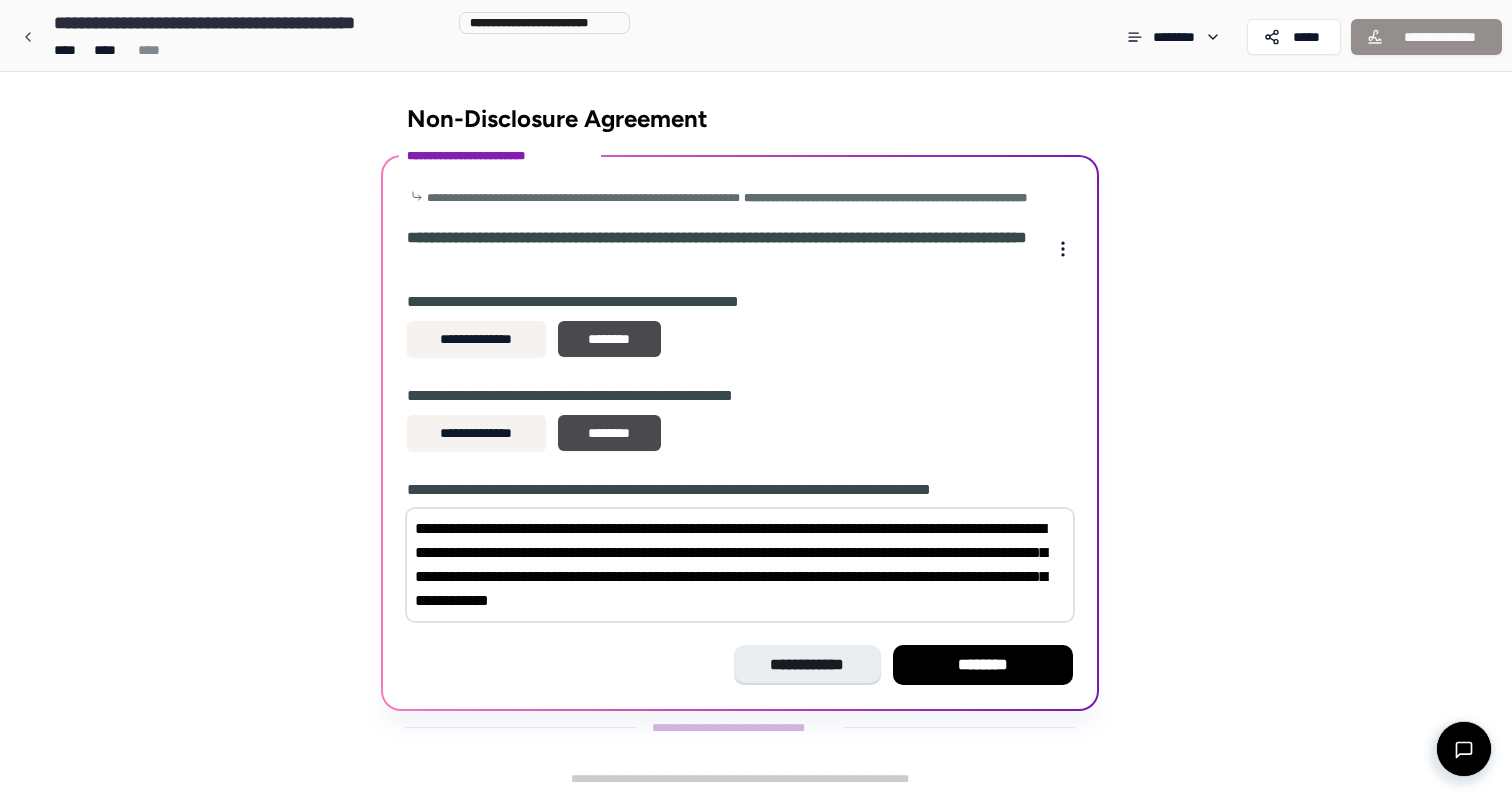 scroll, scrollTop: 8, scrollLeft: 0, axis: vertical 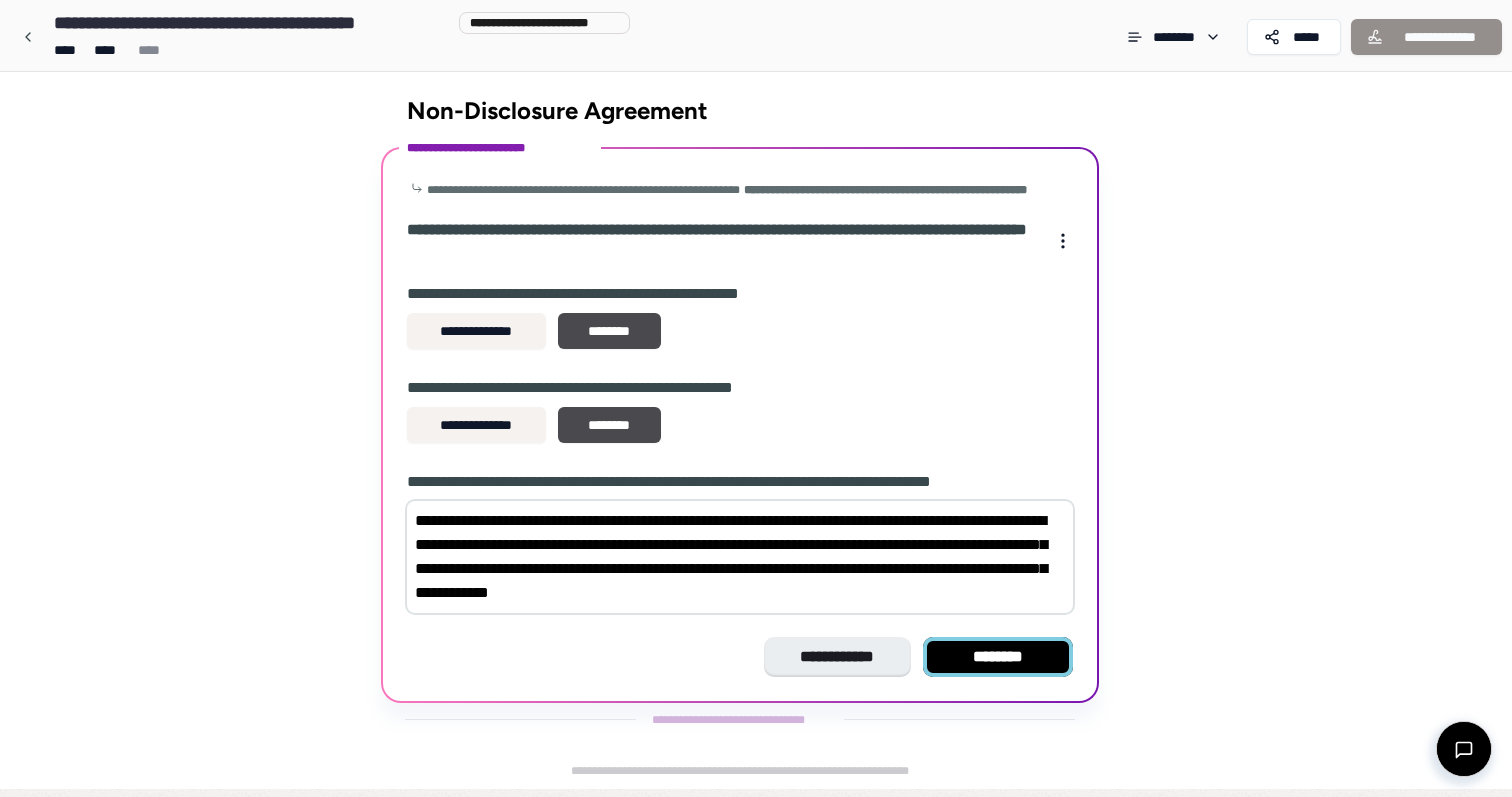 click on "********" at bounding box center (998, 657) 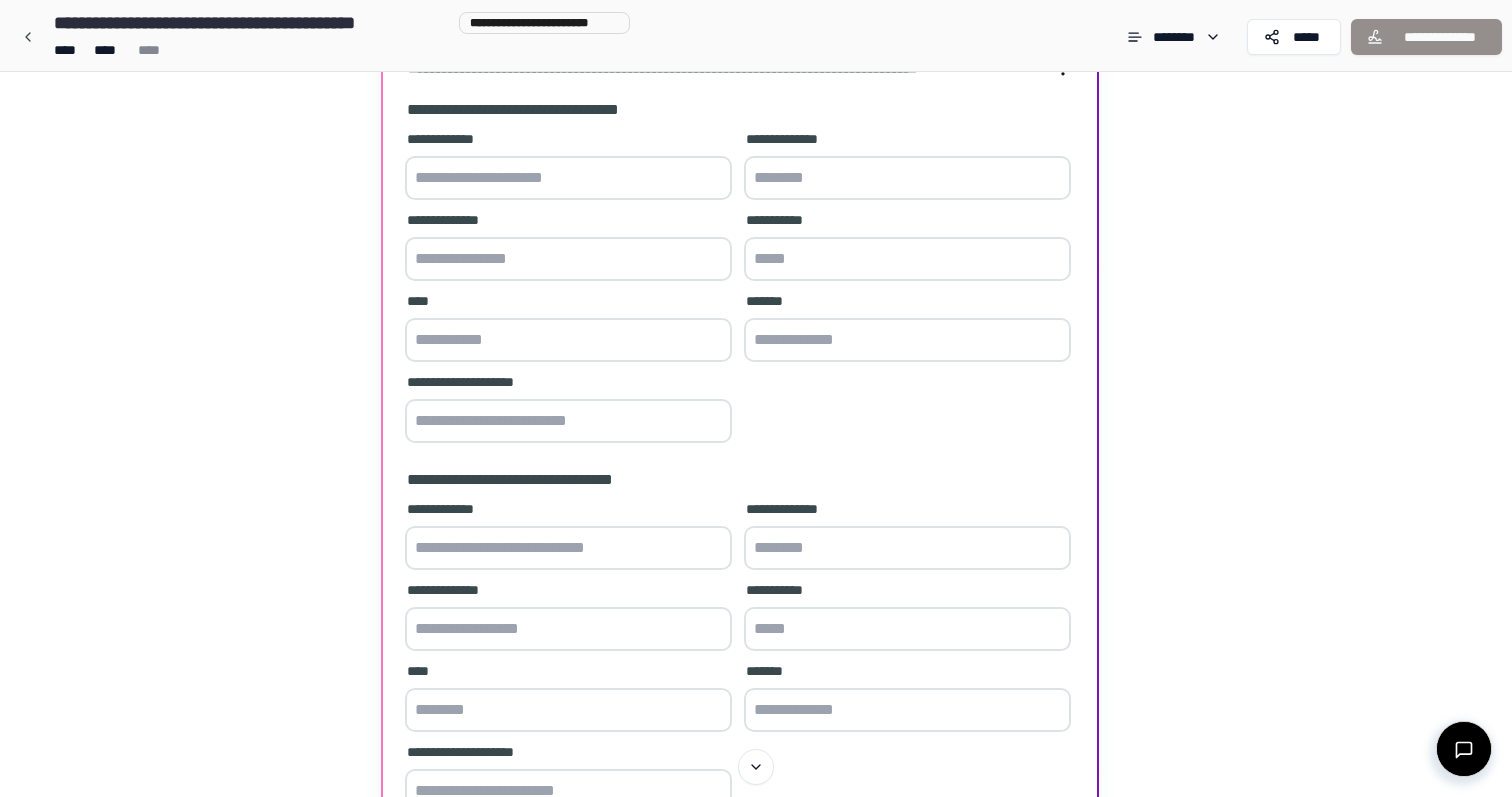 scroll, scrollTop: 145, scrollLeft: 0, axis: vertical 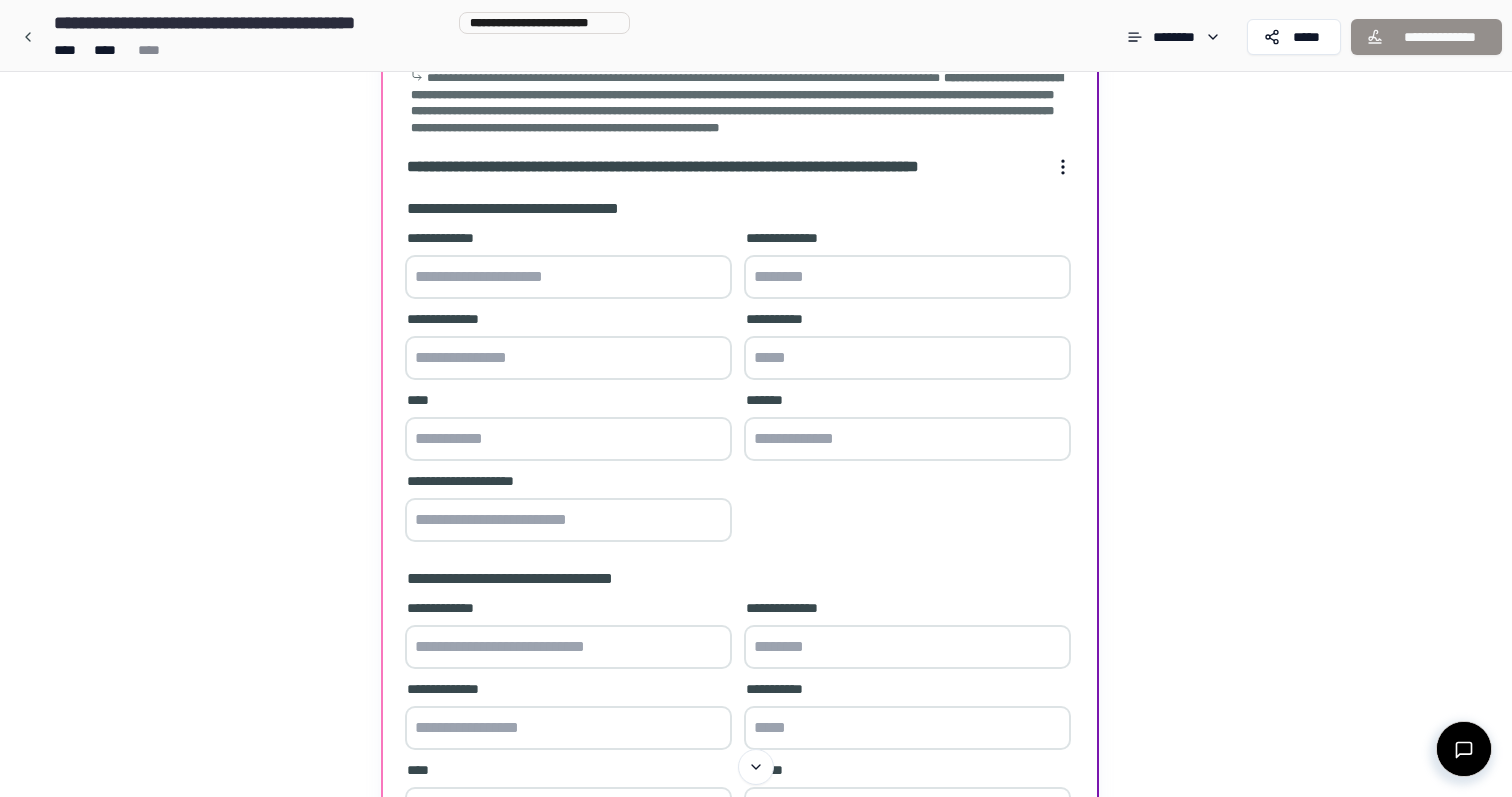 click at bounding box center [568, 277] 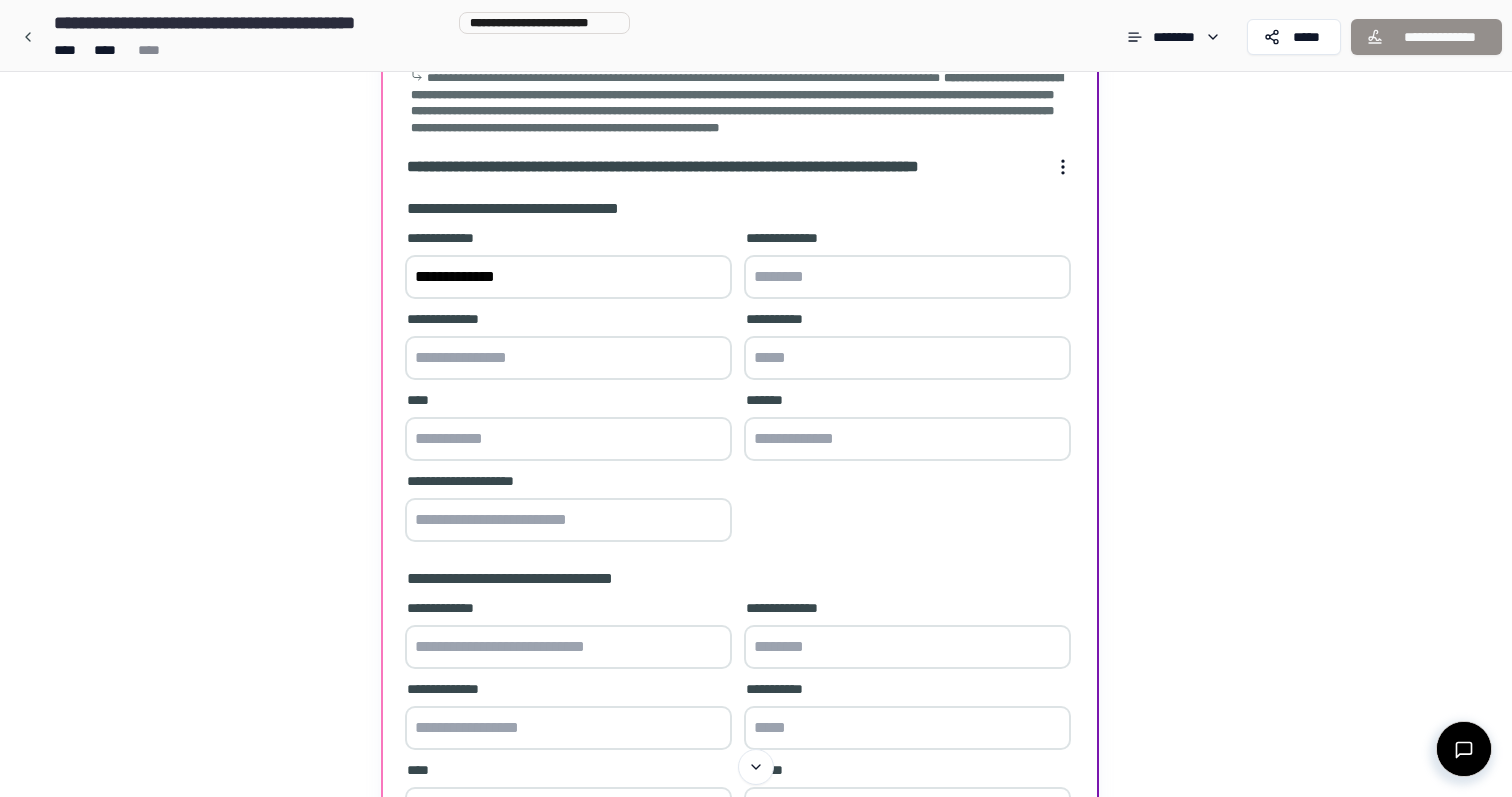 type on "**********" 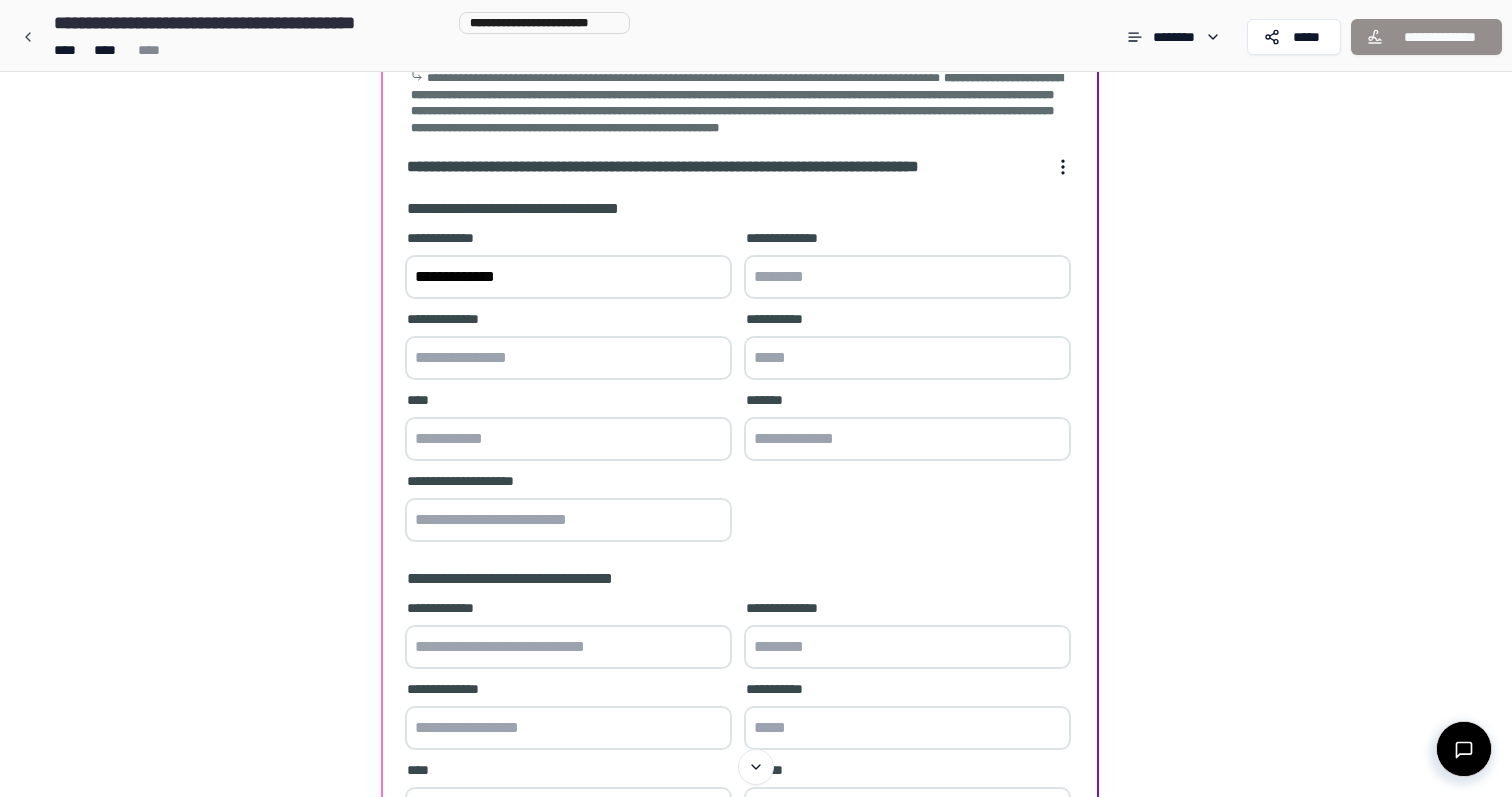 paste on "*********" 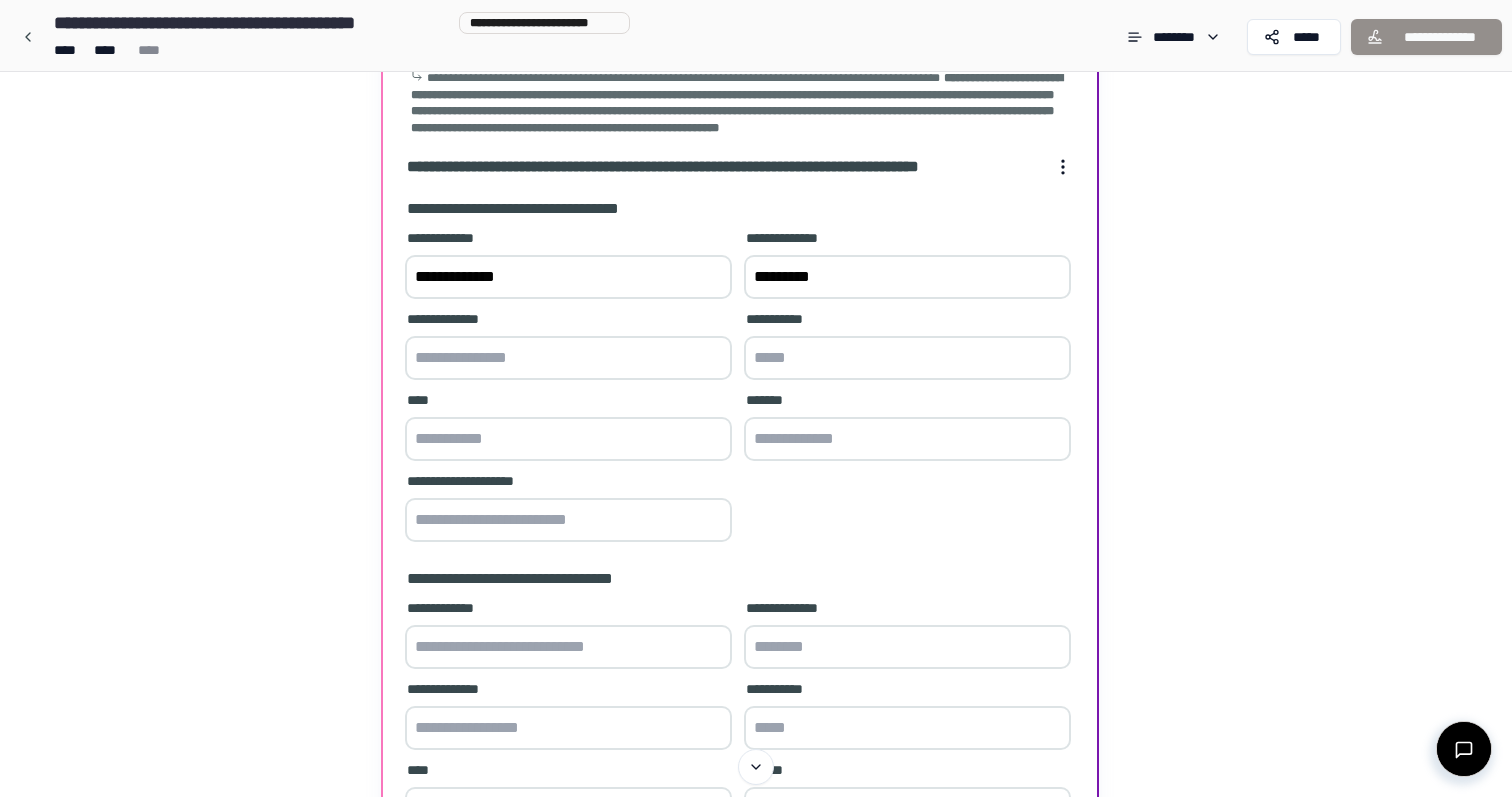 type on "*********" 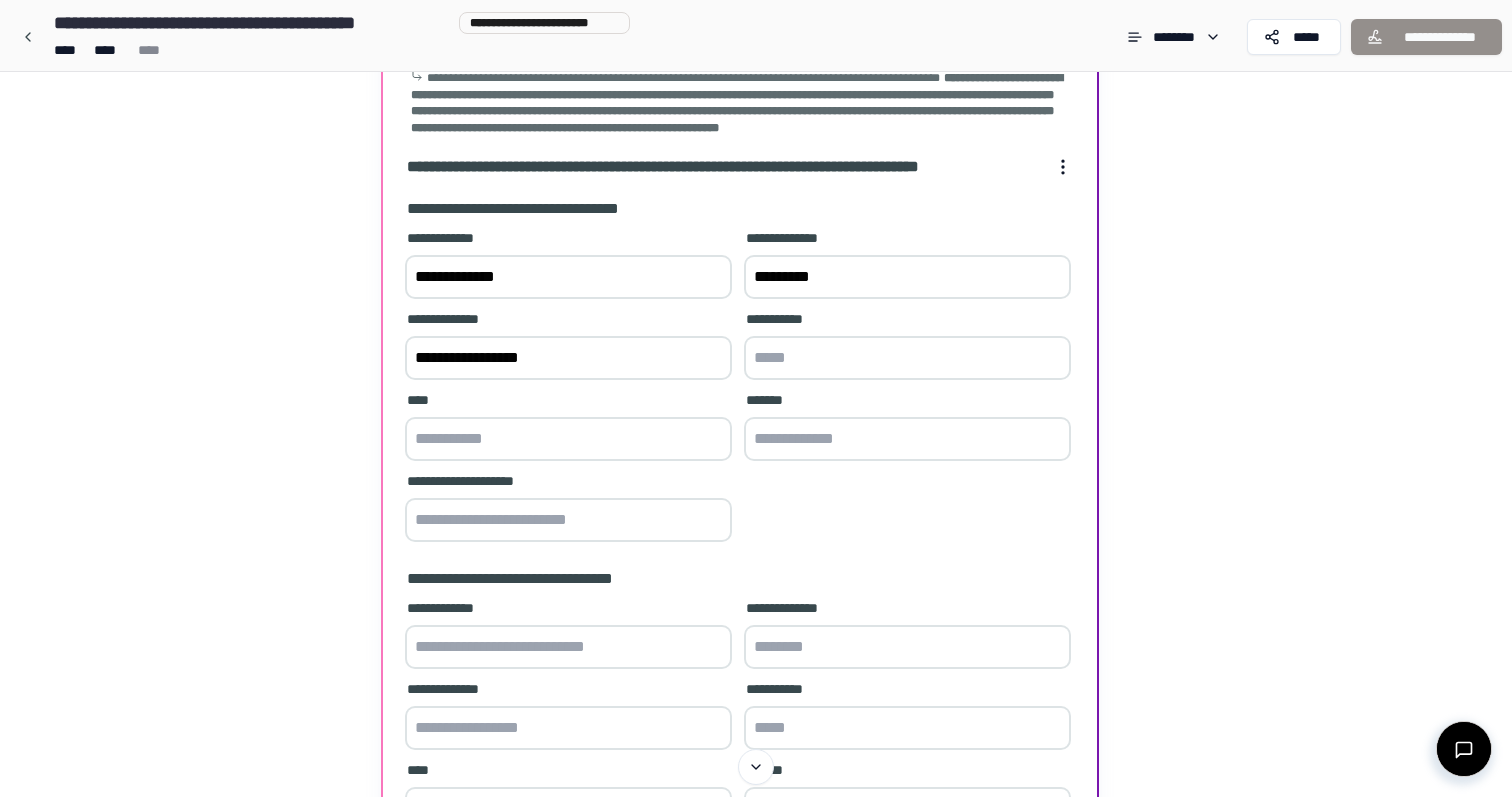 type on "**********" 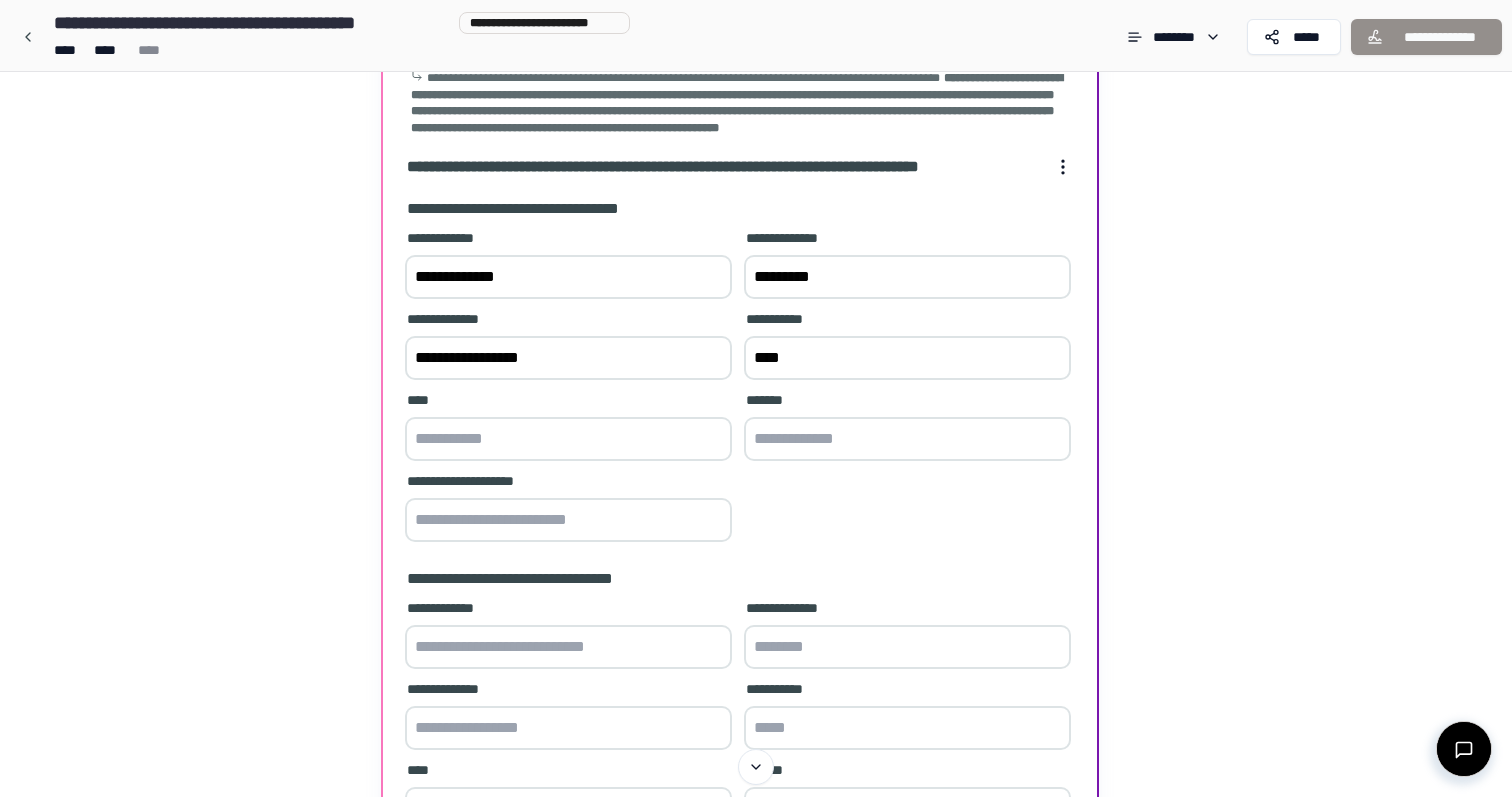 type on "****" 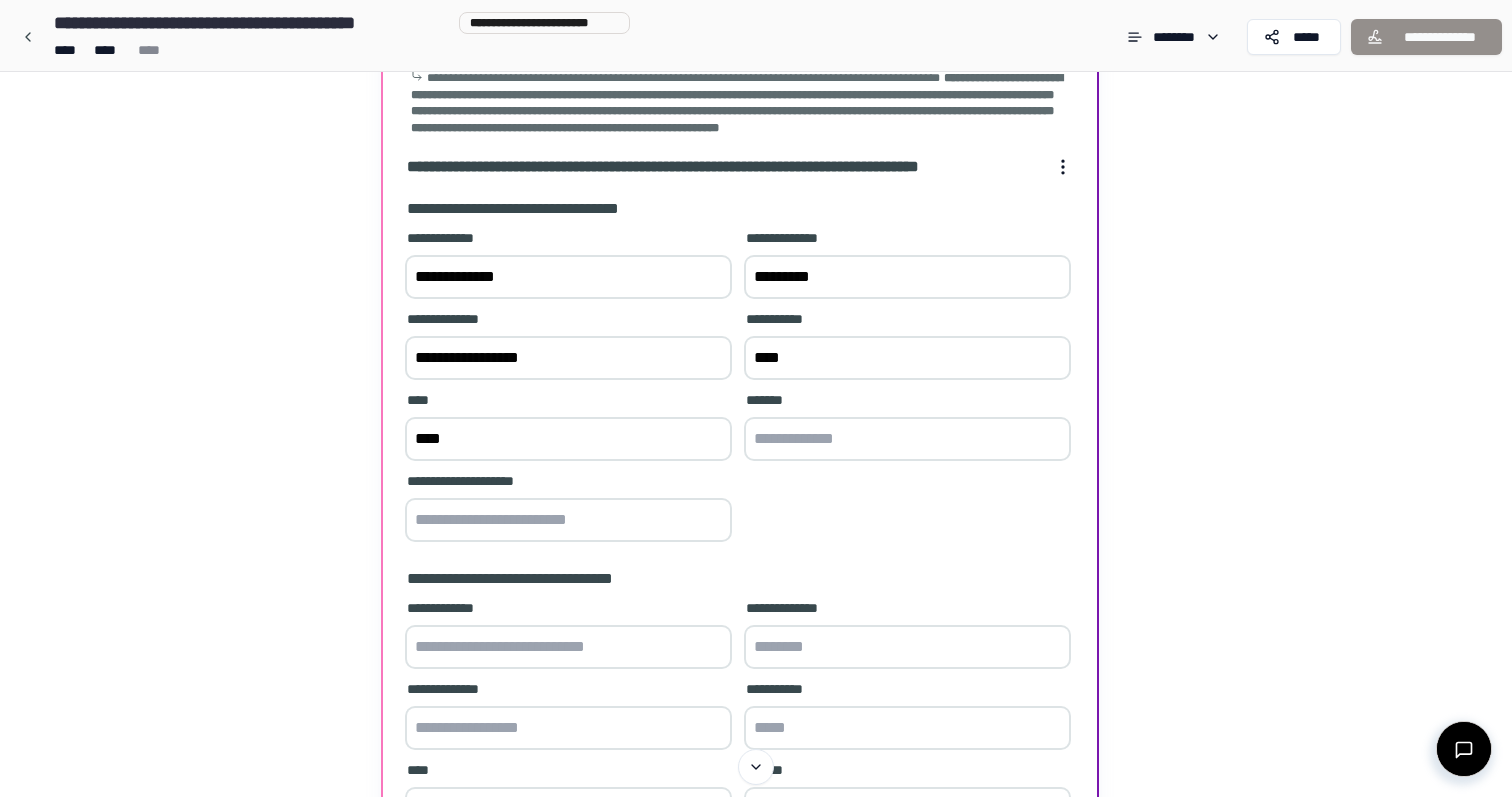 type on "****" 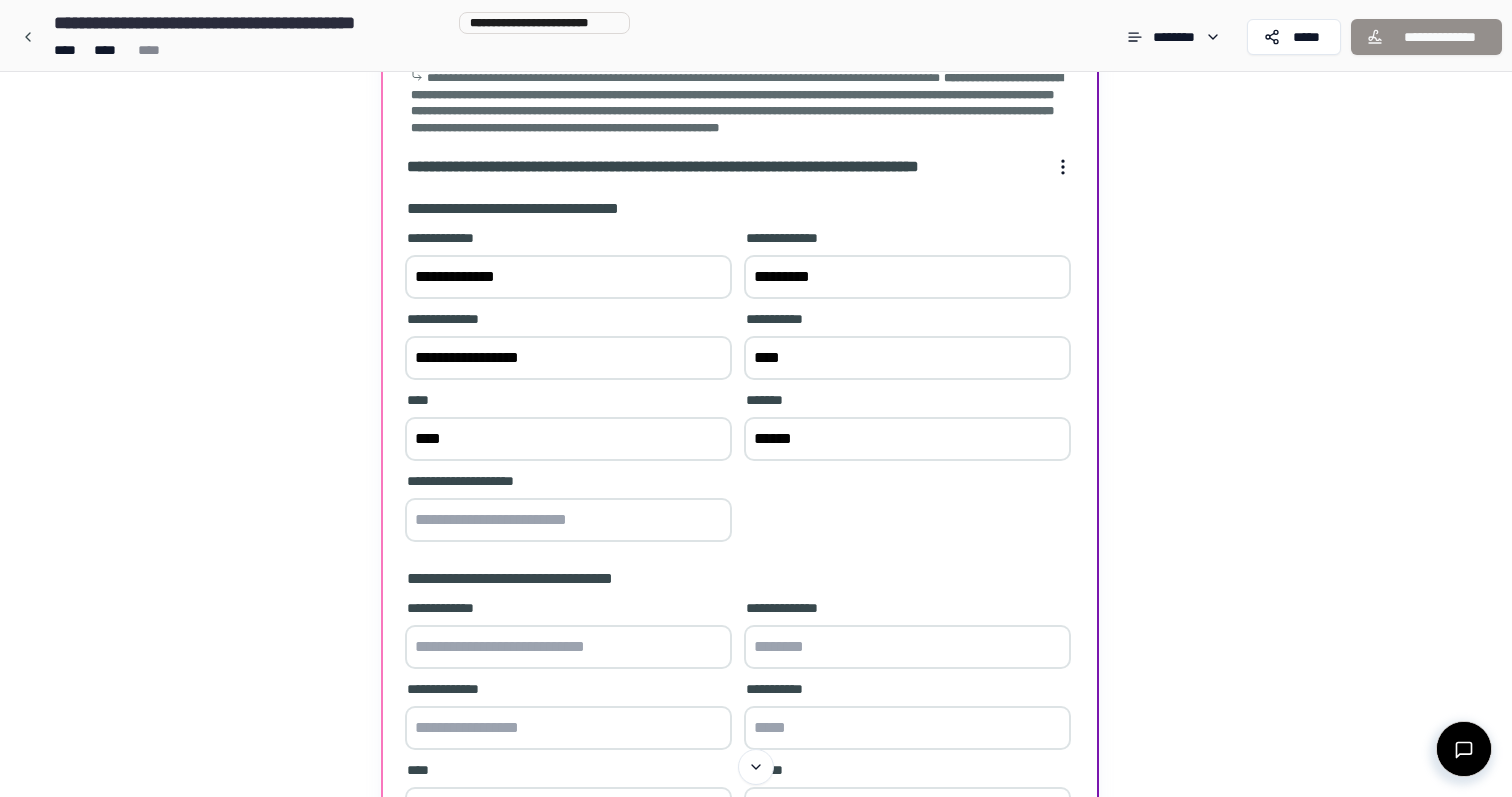 type on "******" 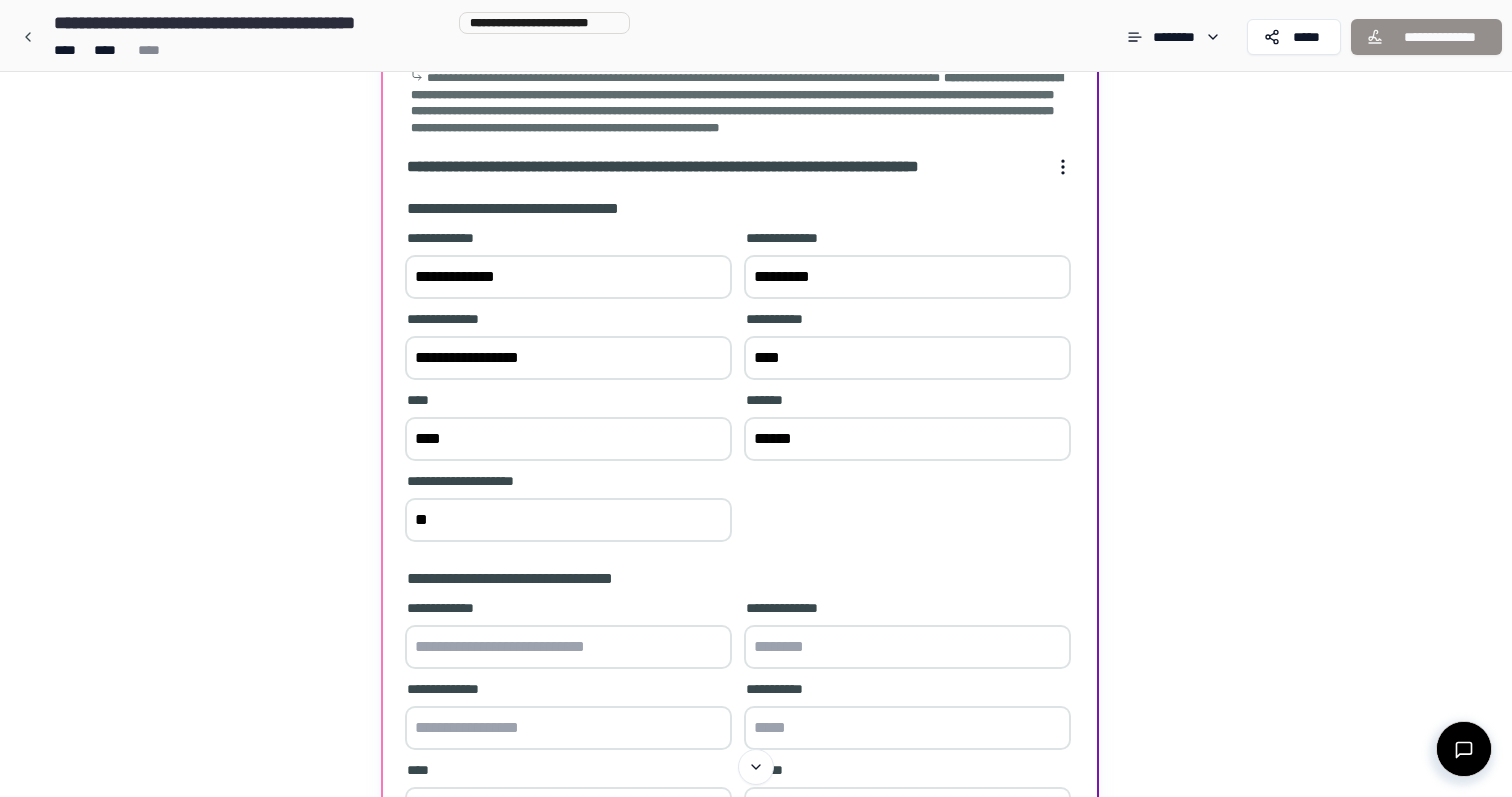 type on "*" 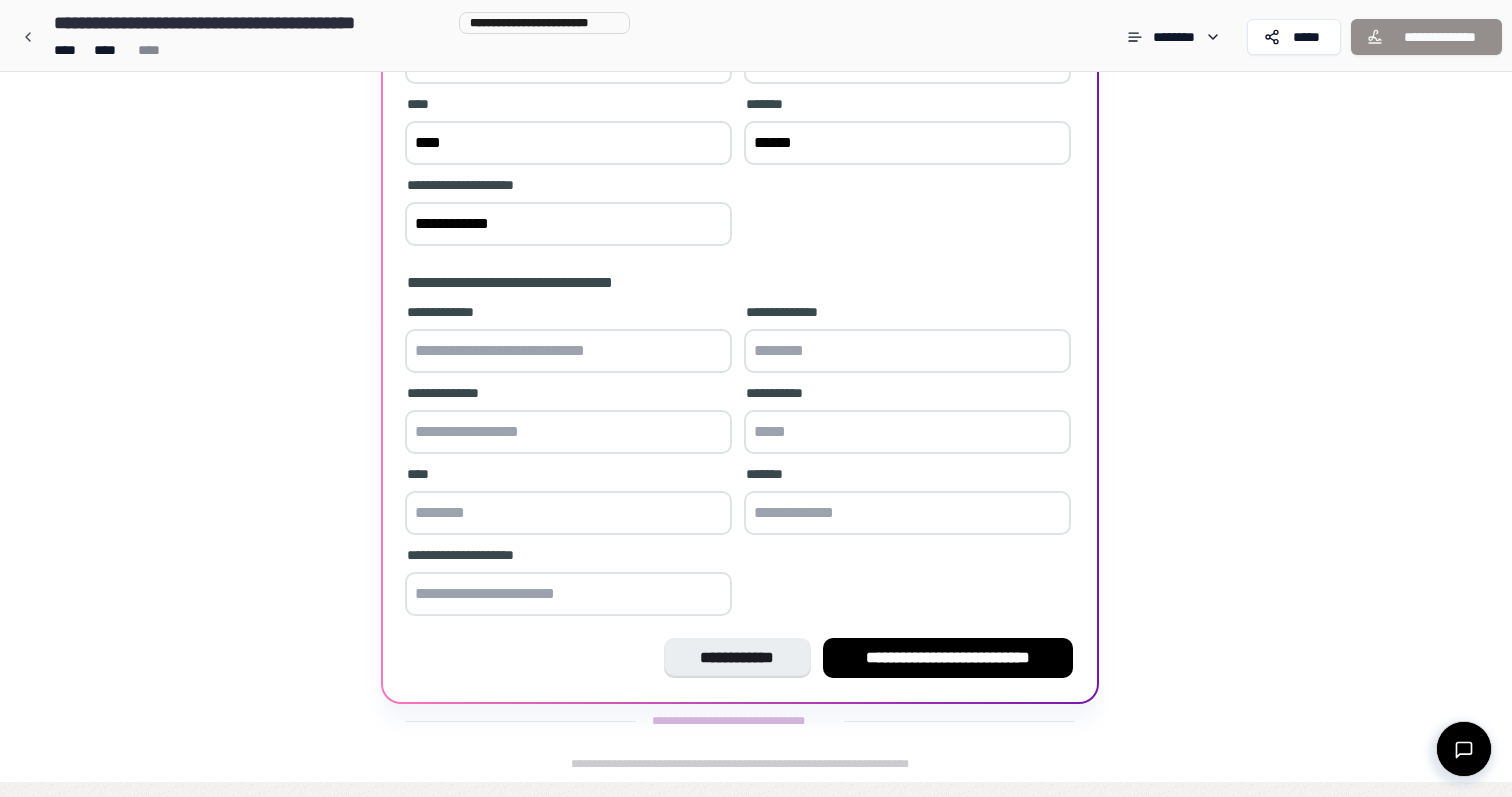 scroll, scrollTop: 441, scrollLeft: 0, axis: vertical 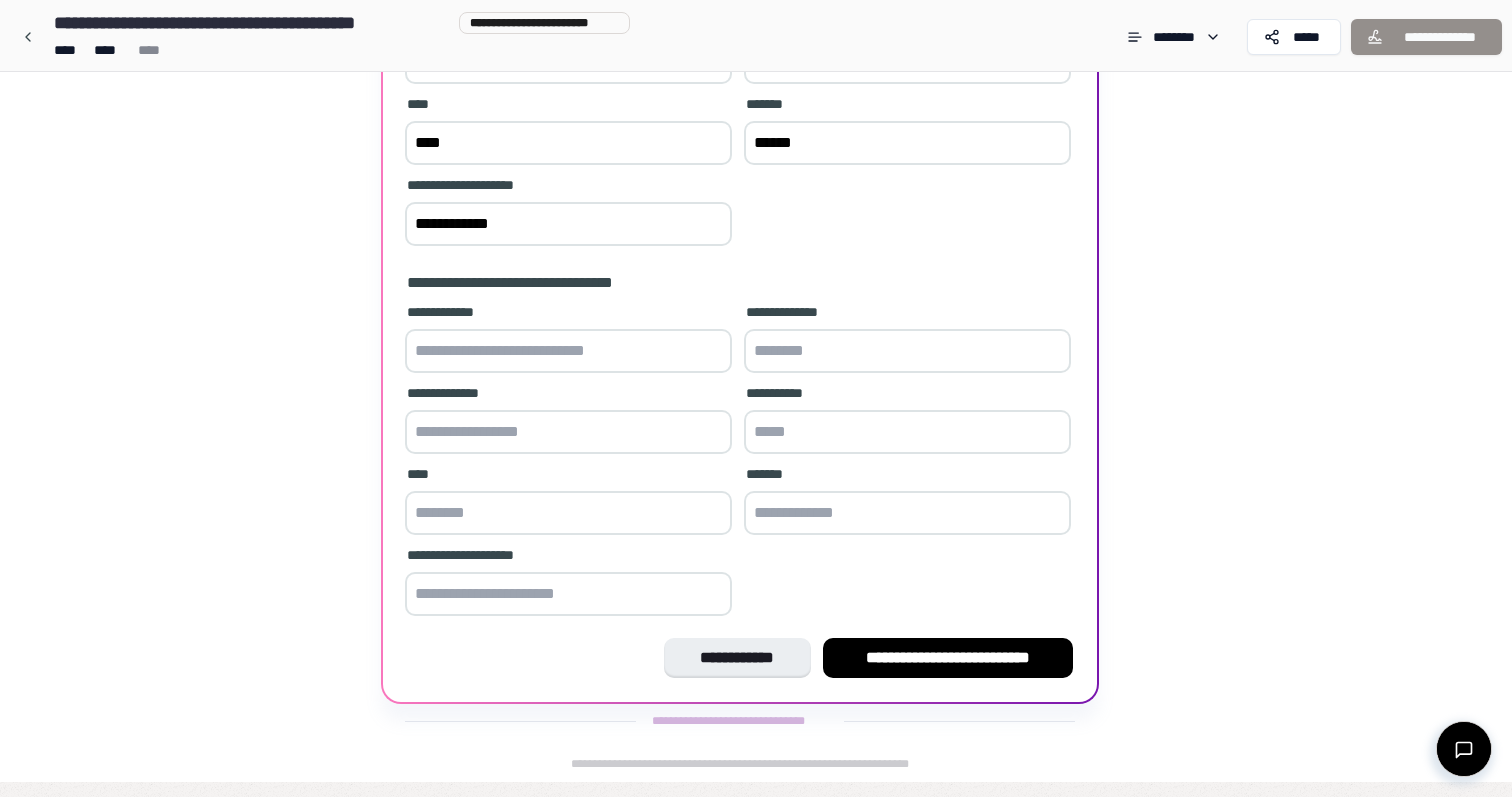 click at bounding box center [568, 351] 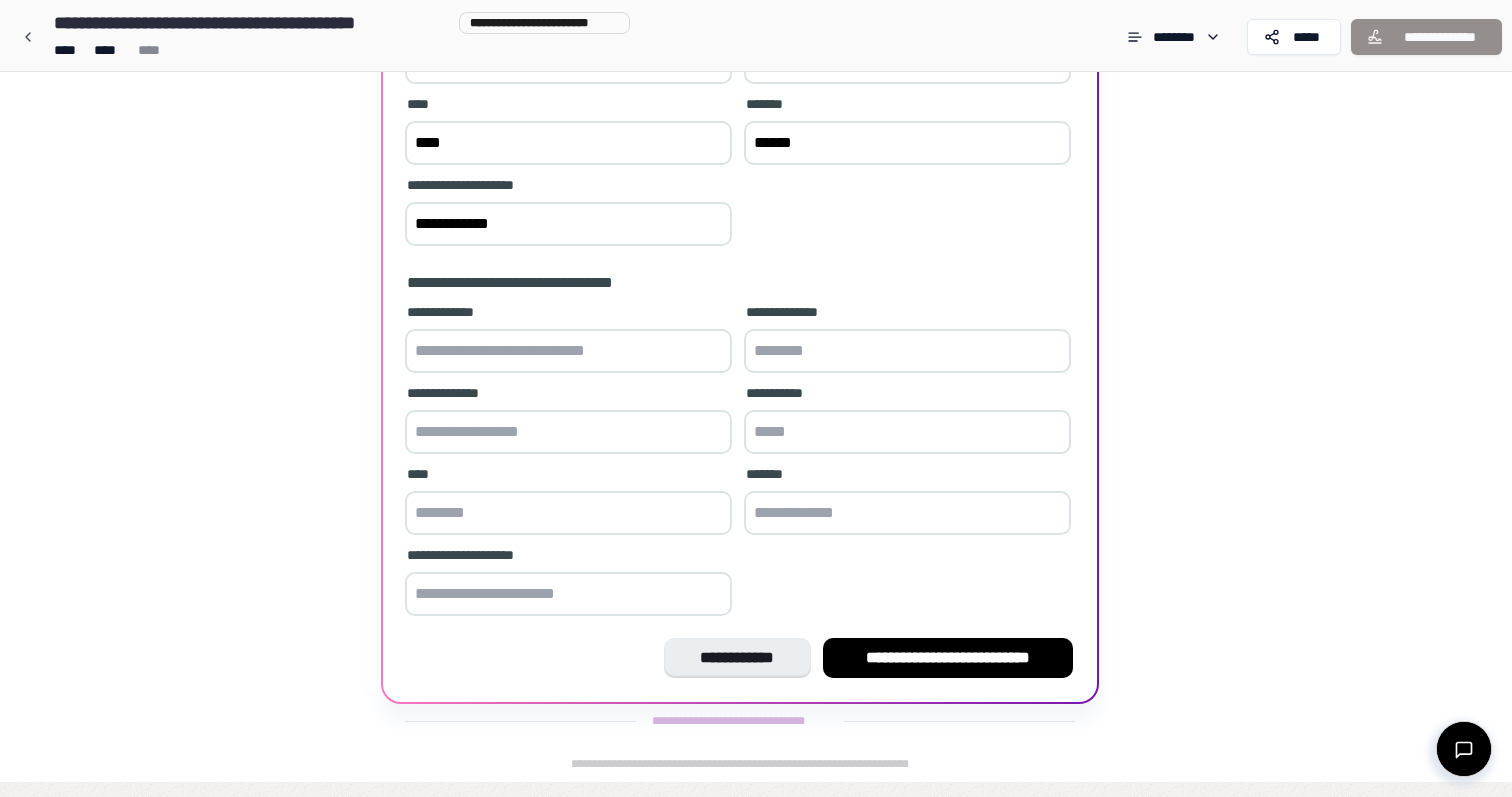 paste on "**********" 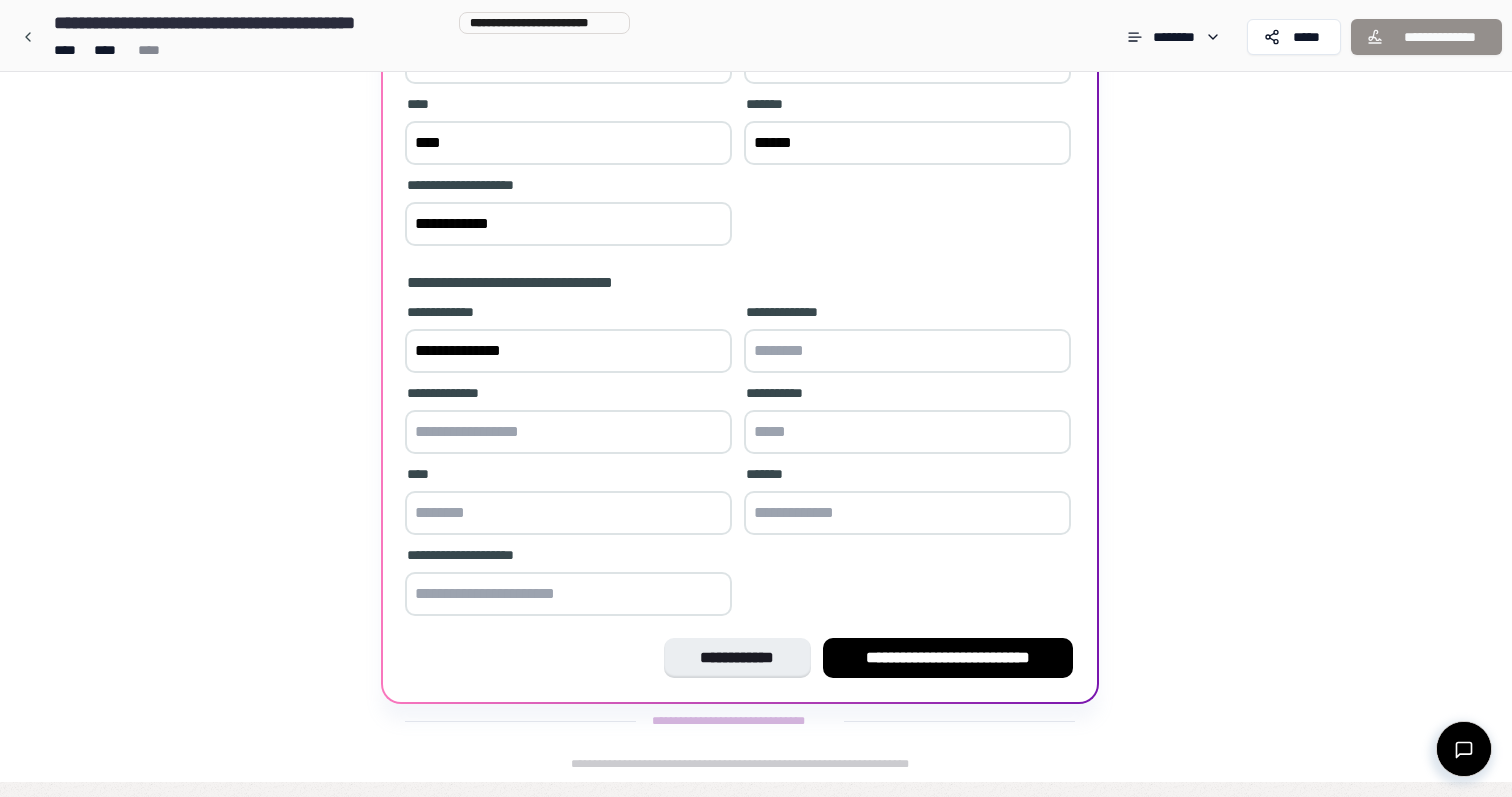 type on "**********" 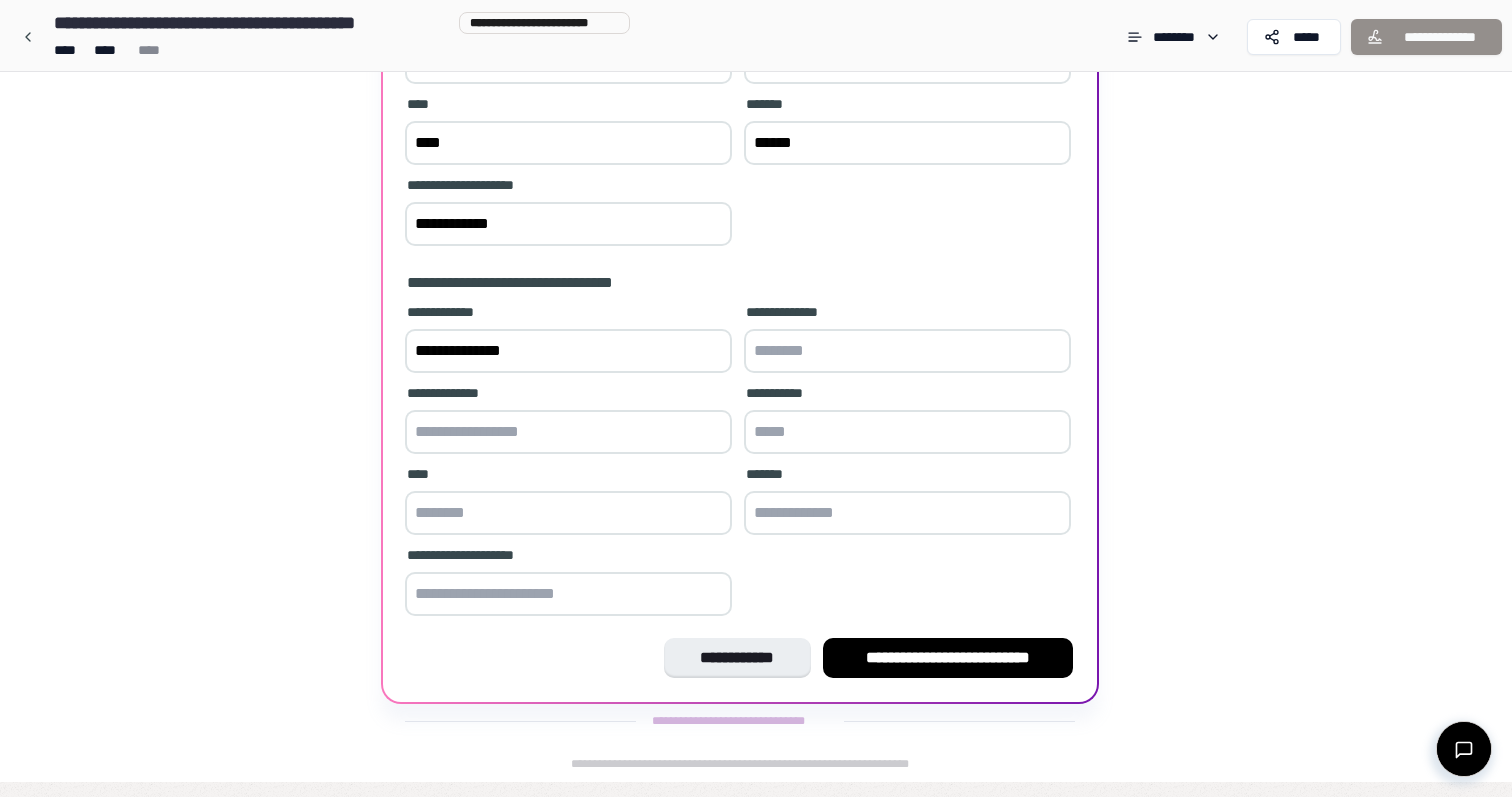 paste on "*******" 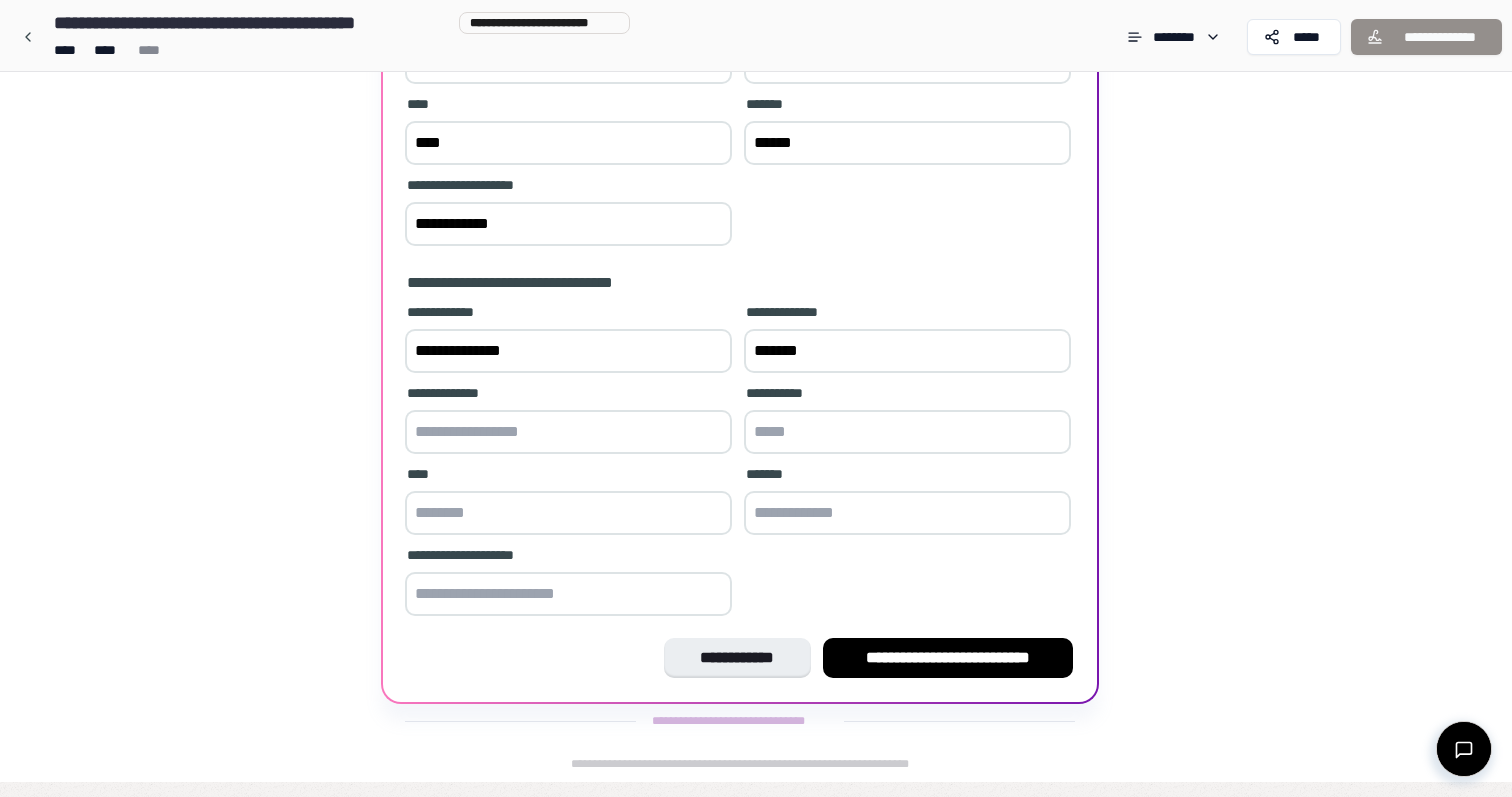 type on "*******" 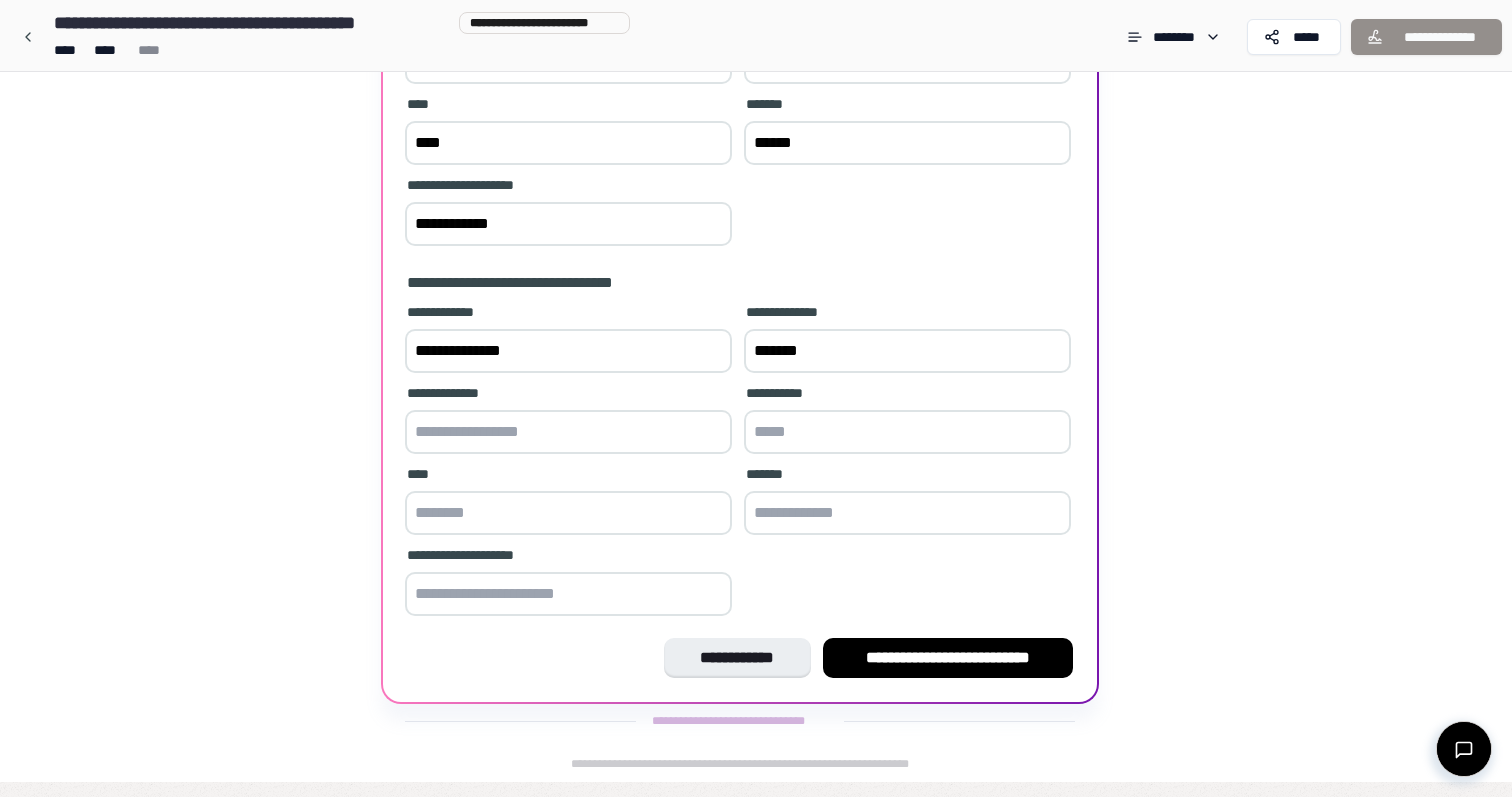 click on "[REDACTED]" at bounding box center [756, 35] 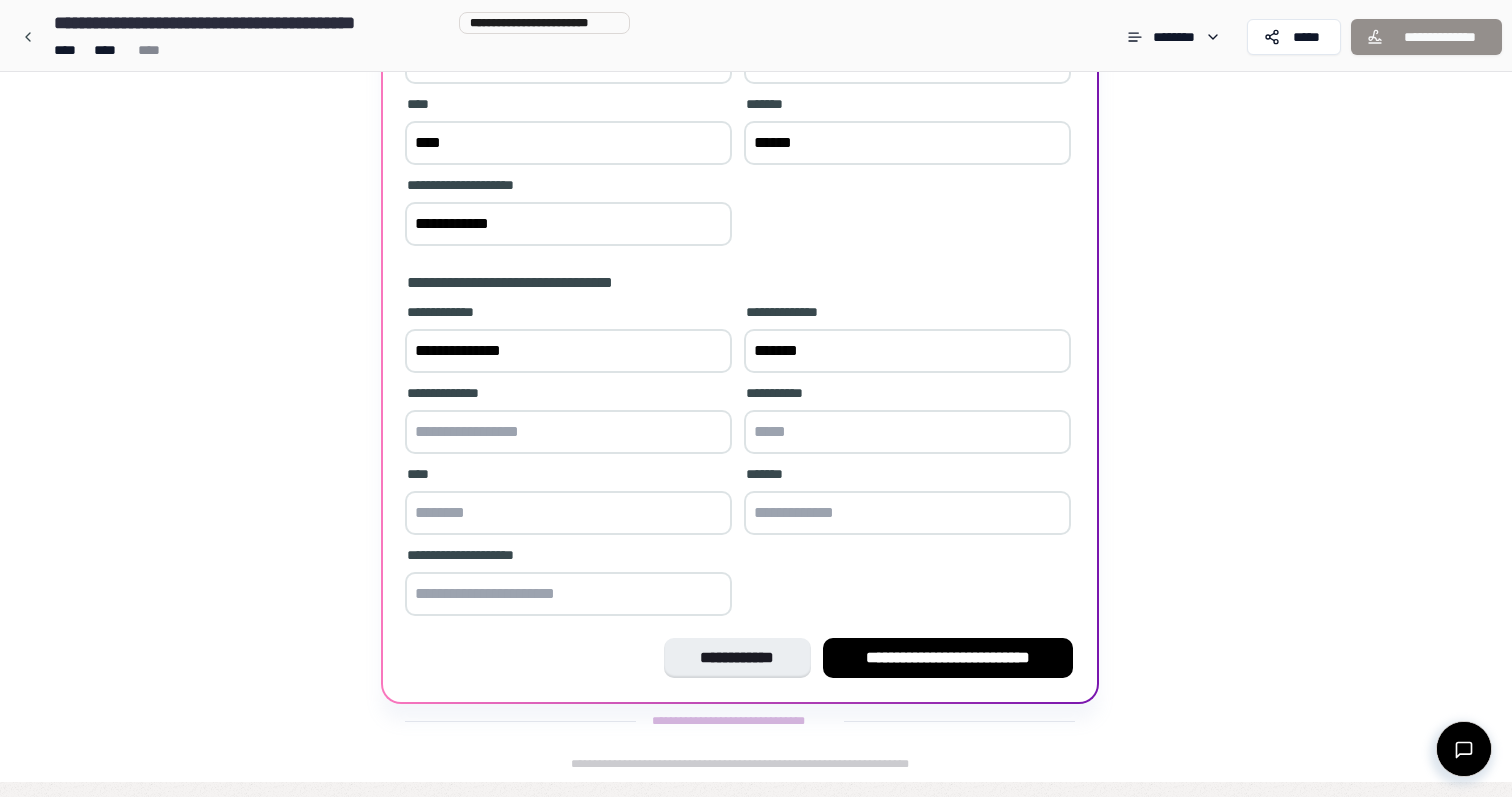 click at bounding box center [568, 432] 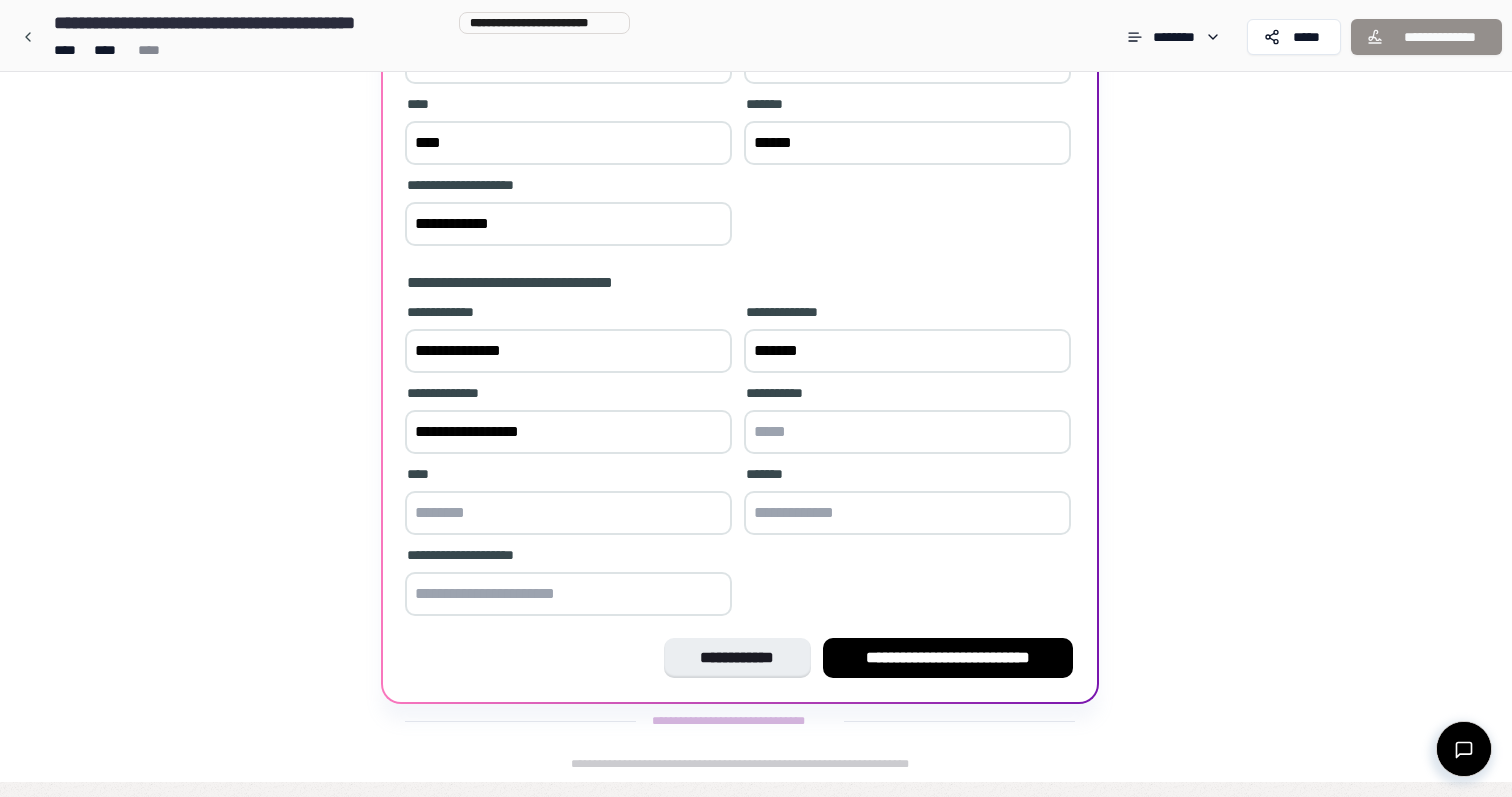 type on "**********" 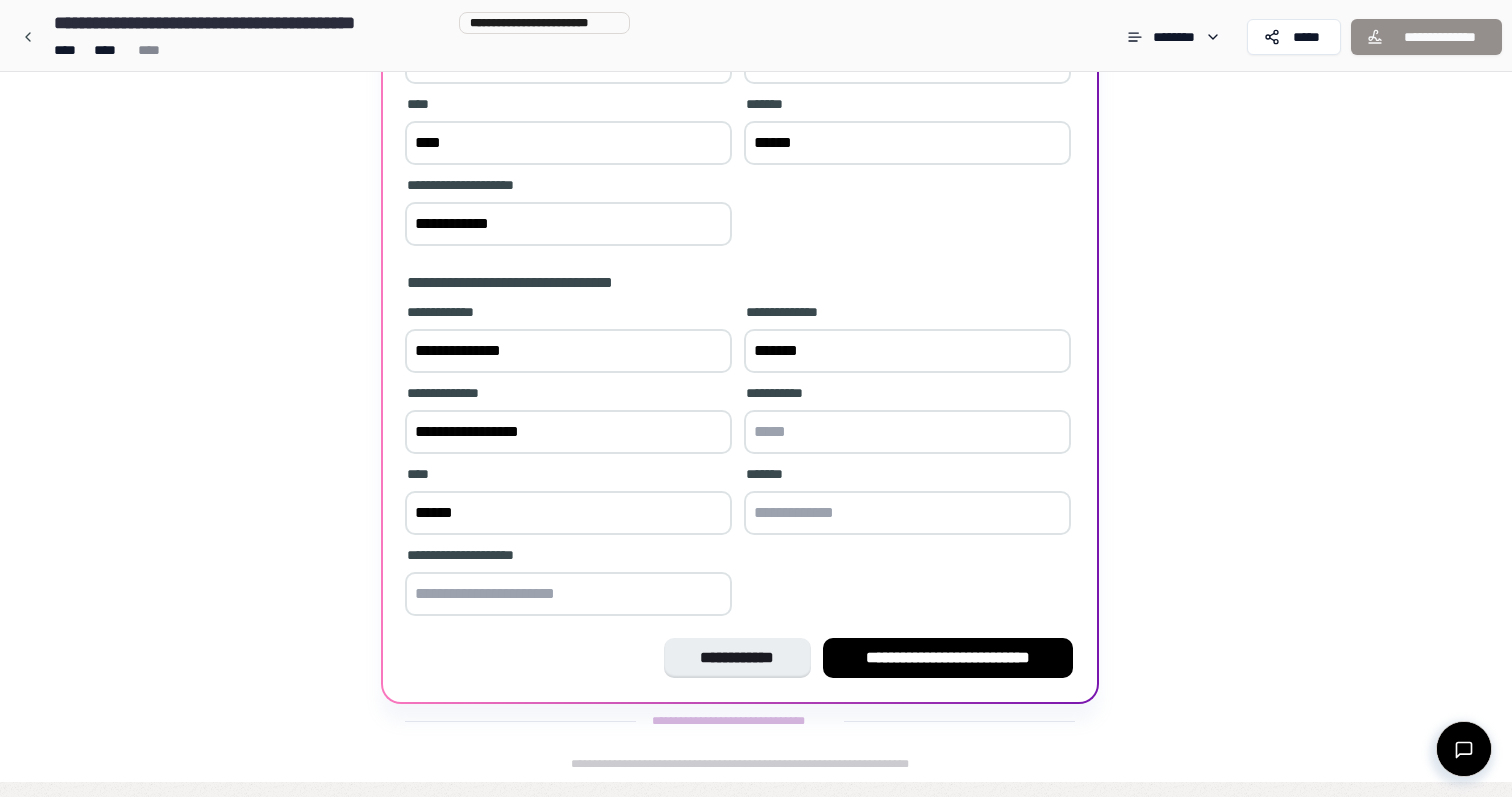 type on "******" 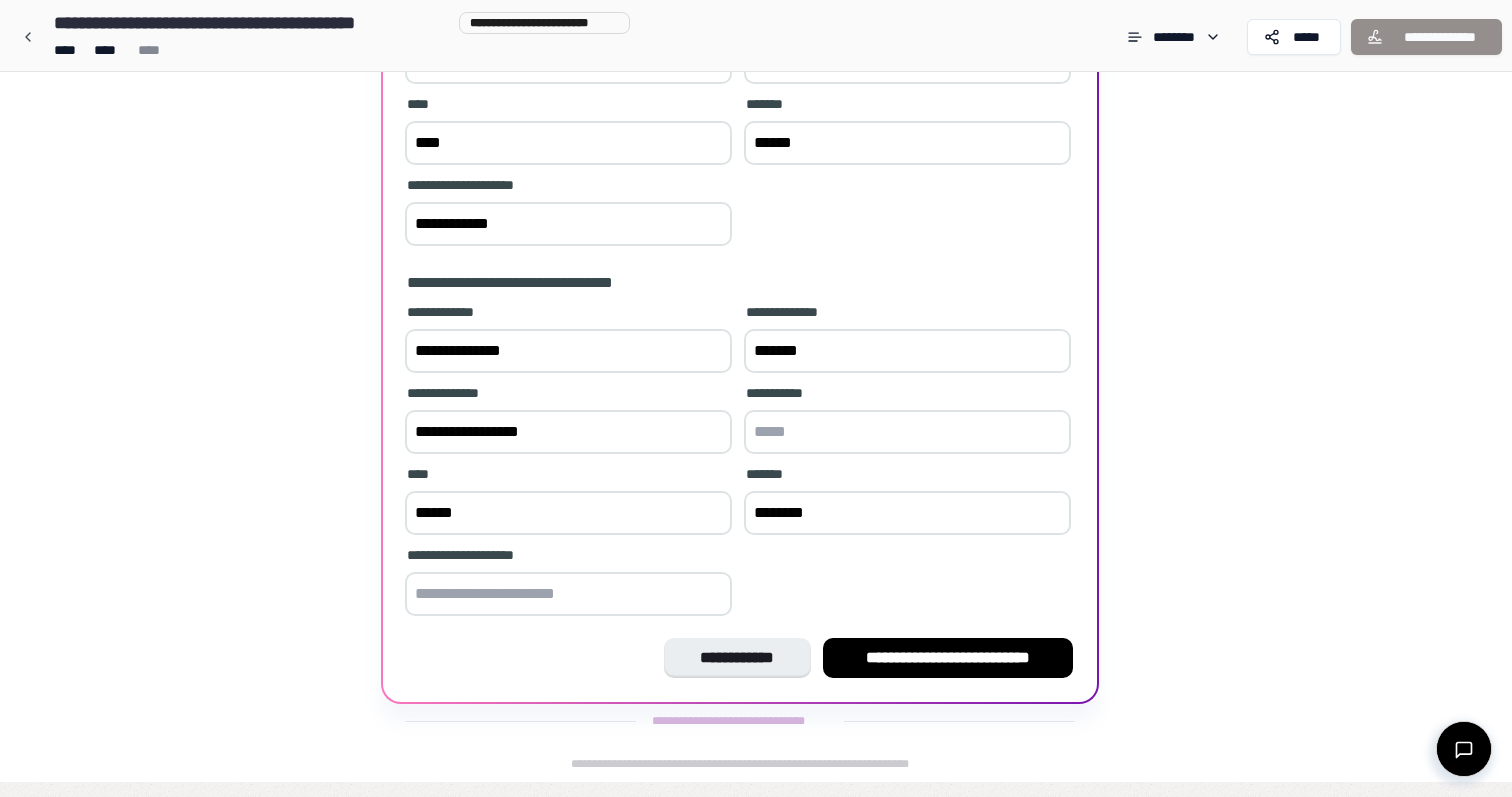 type on "********" 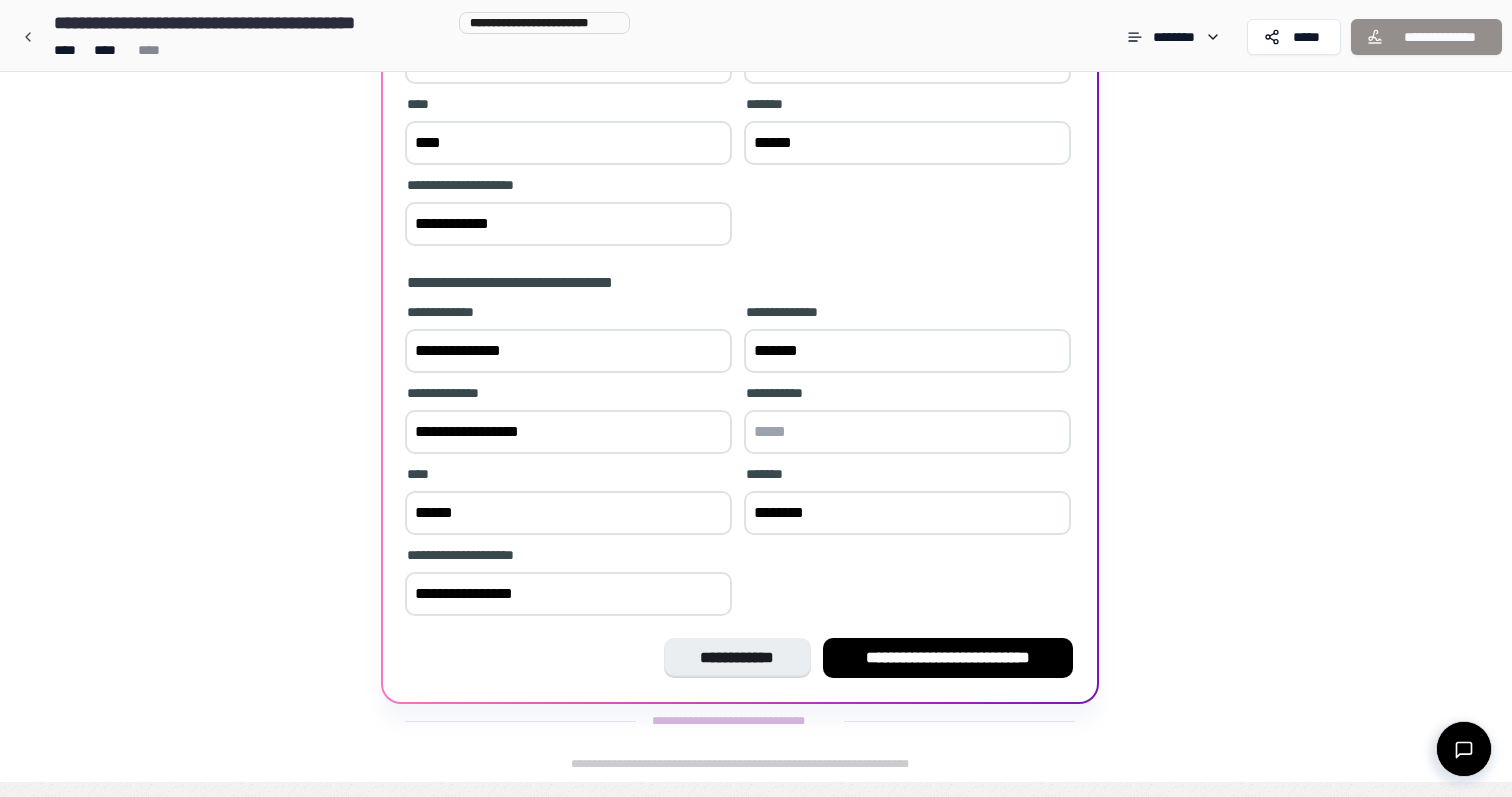 type on "**********" 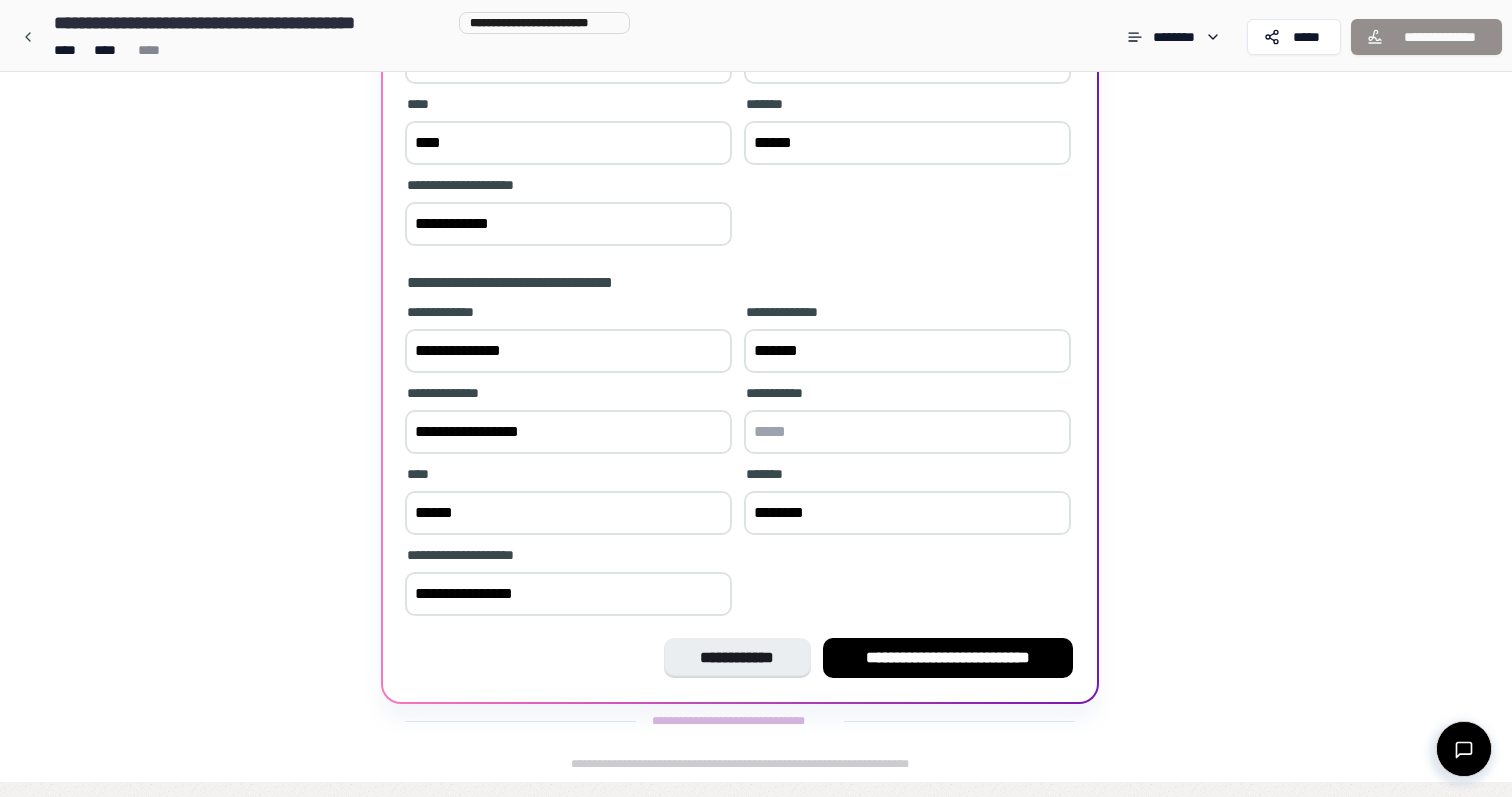 click on "Non-Disclosure Agreement [REDACTED]" at bounding box center [756, 206] 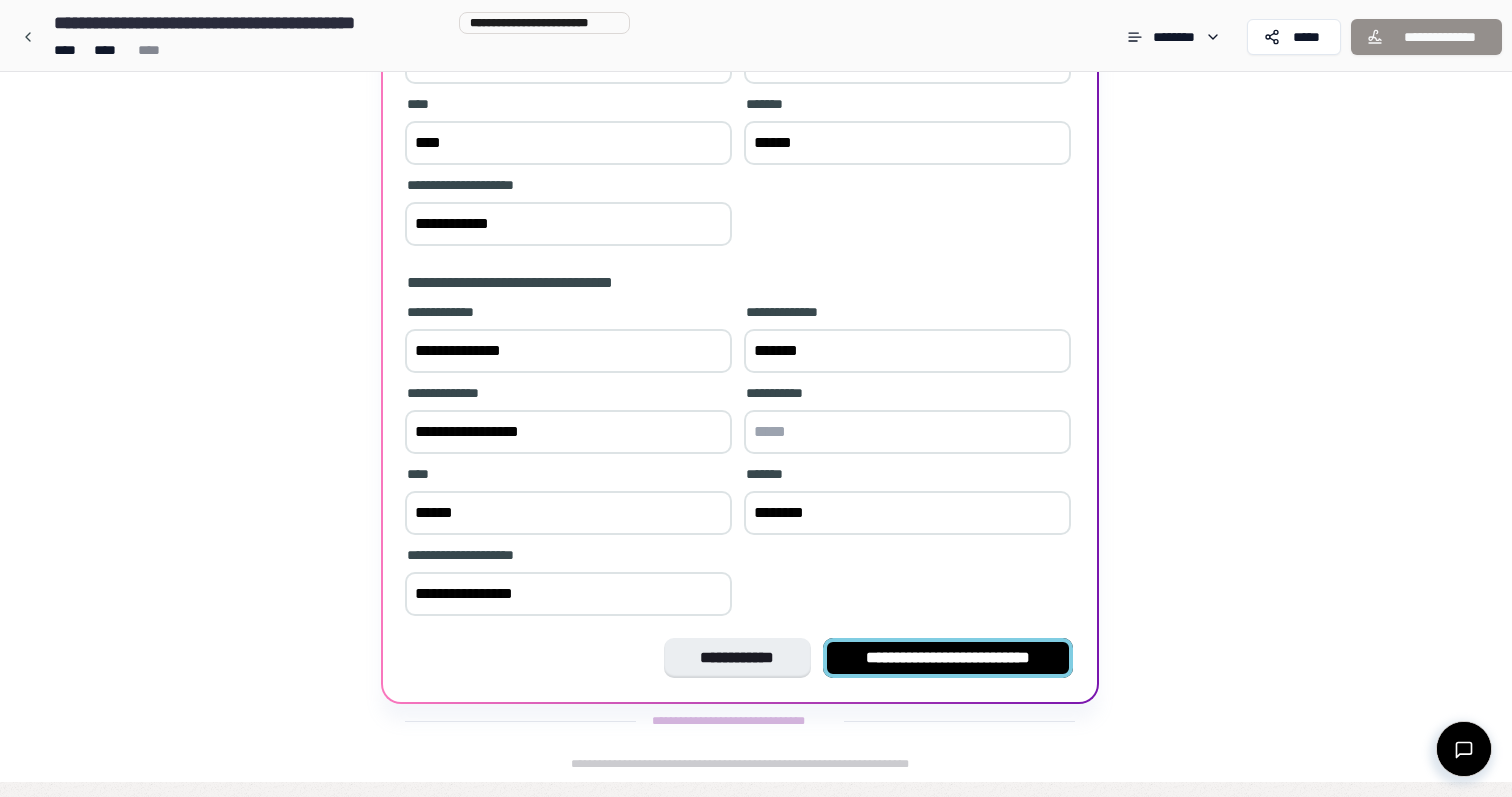 scroll, scrollTop: 441, scrollLeft: 0, axis: vertical 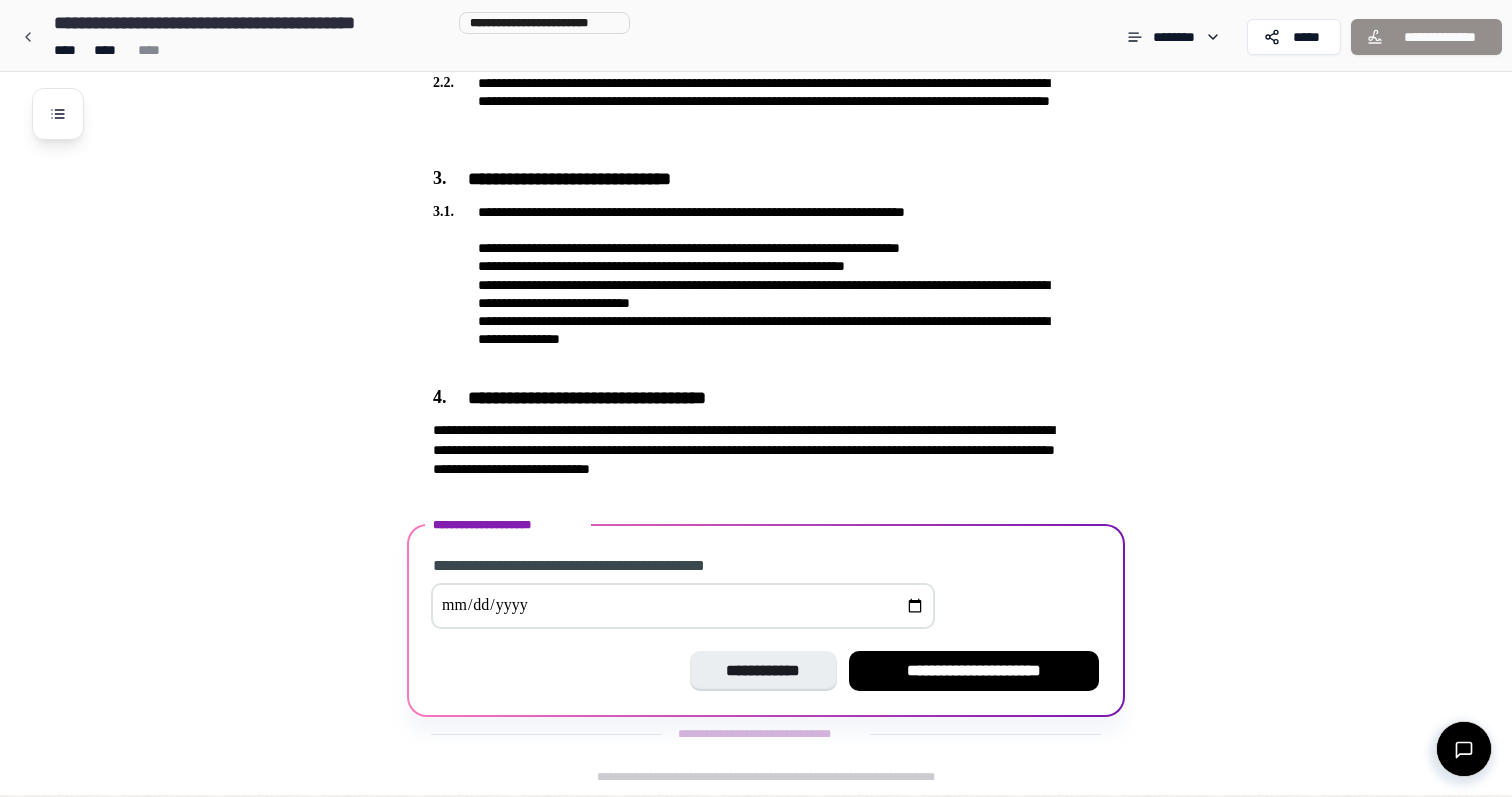 click at bounding box center (683, 606) 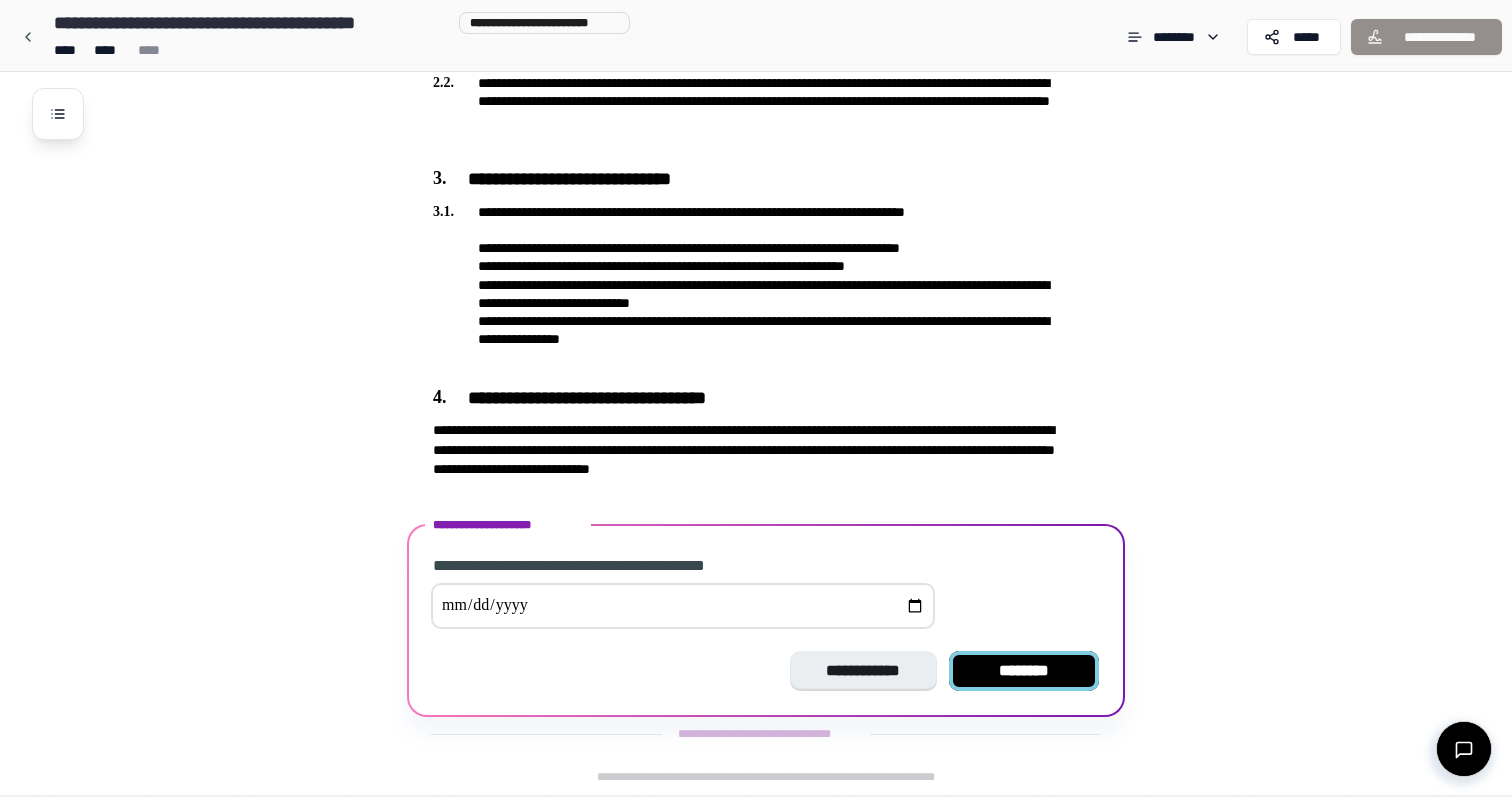 click on "********" at bounding box center (1024, 671) 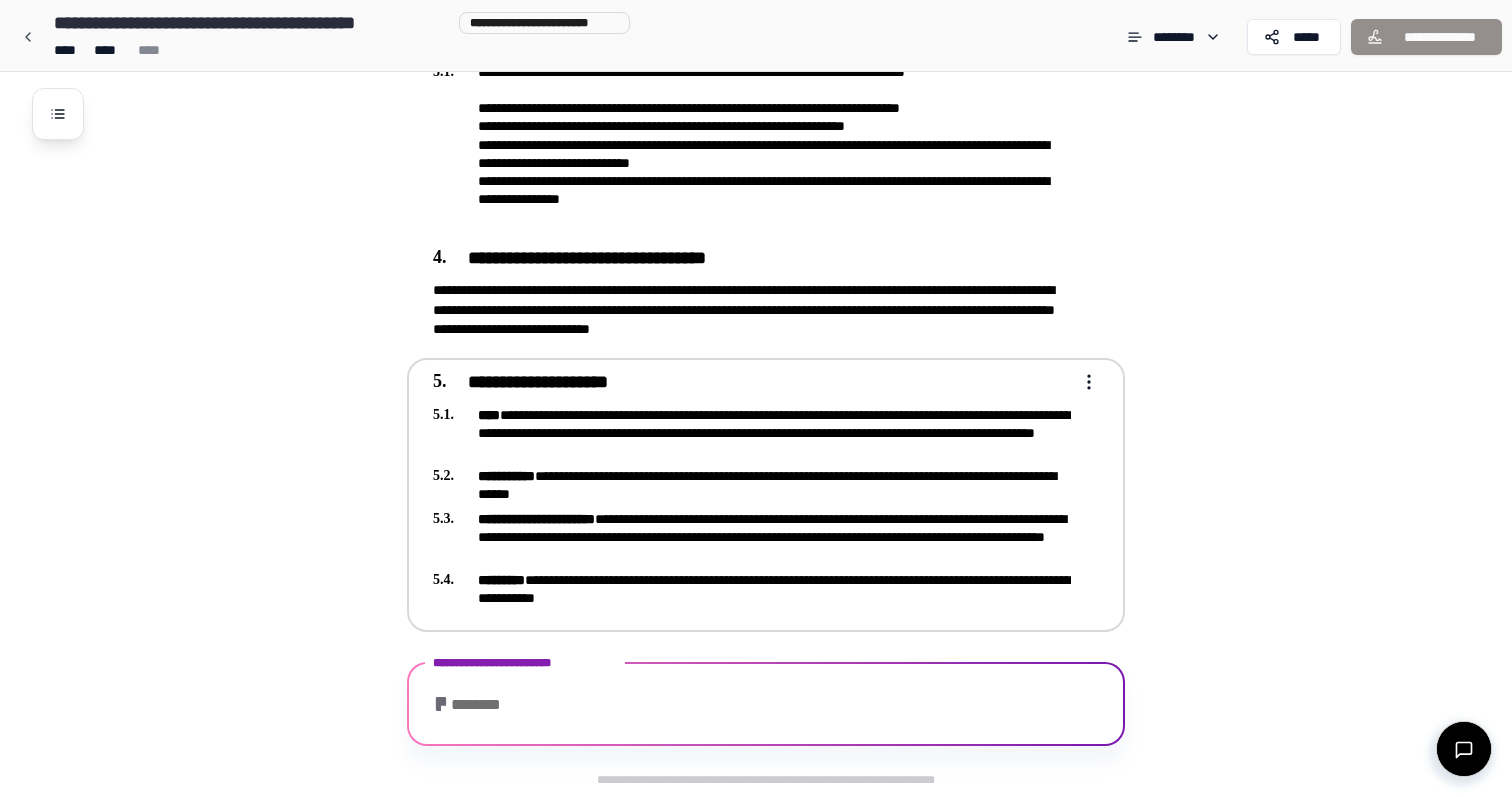 scroll, scrollTop: 1036, scrollLeft: 0, axis: vertical 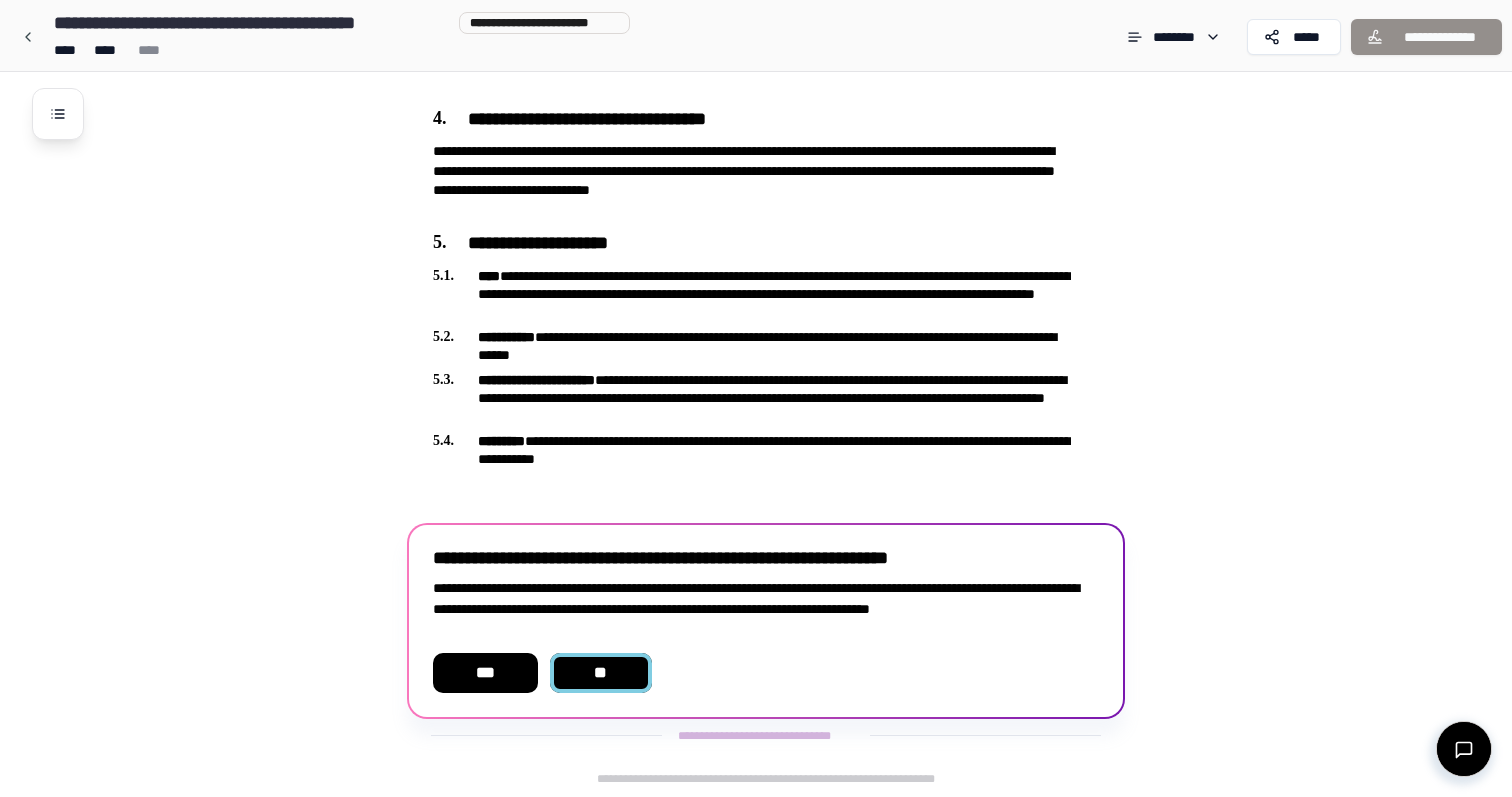 click on "**" at bounding box center [601, 673] 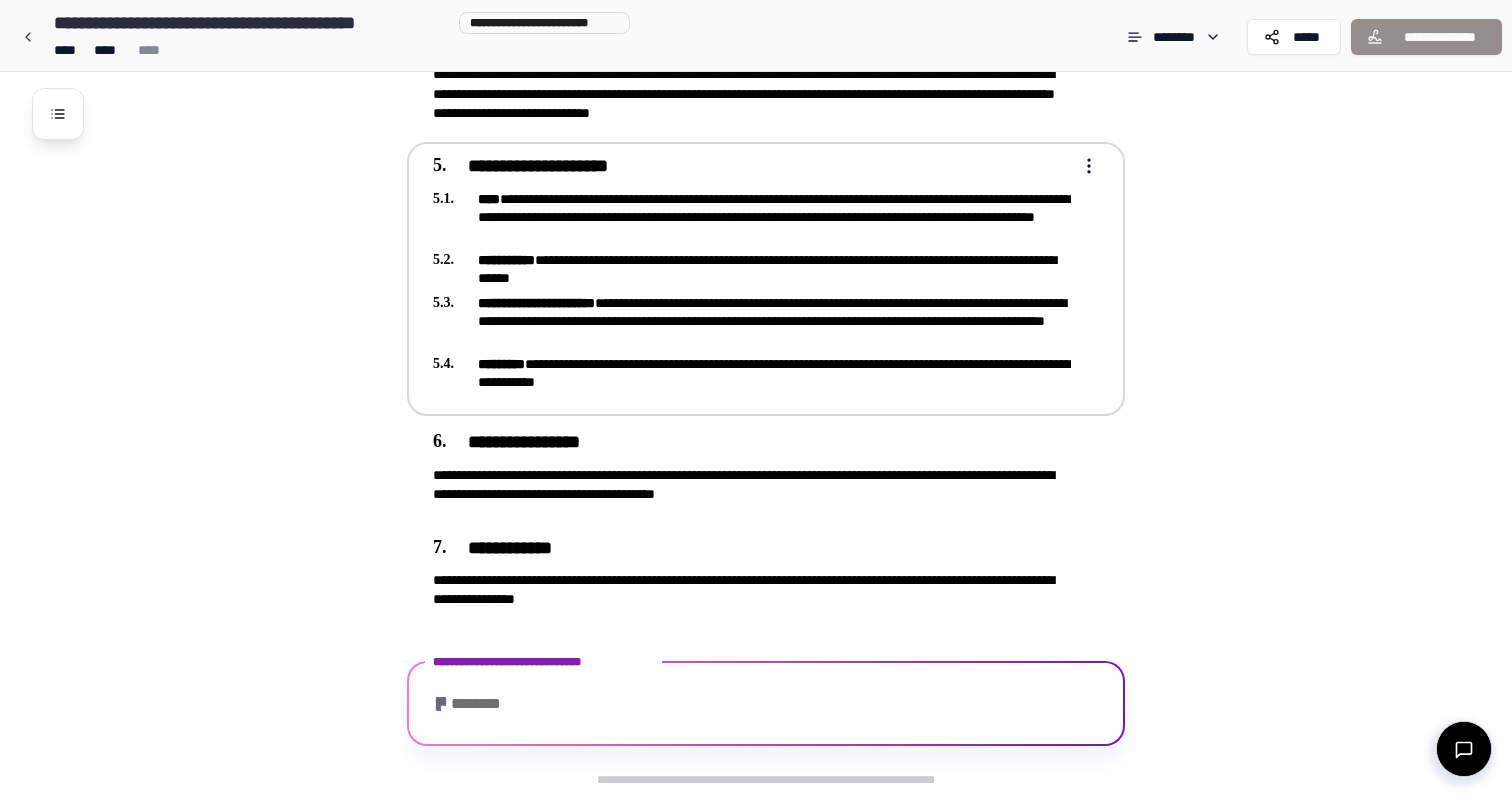 scroll, scrollTop: 1275, scrollLeft: 0, axis: vertical 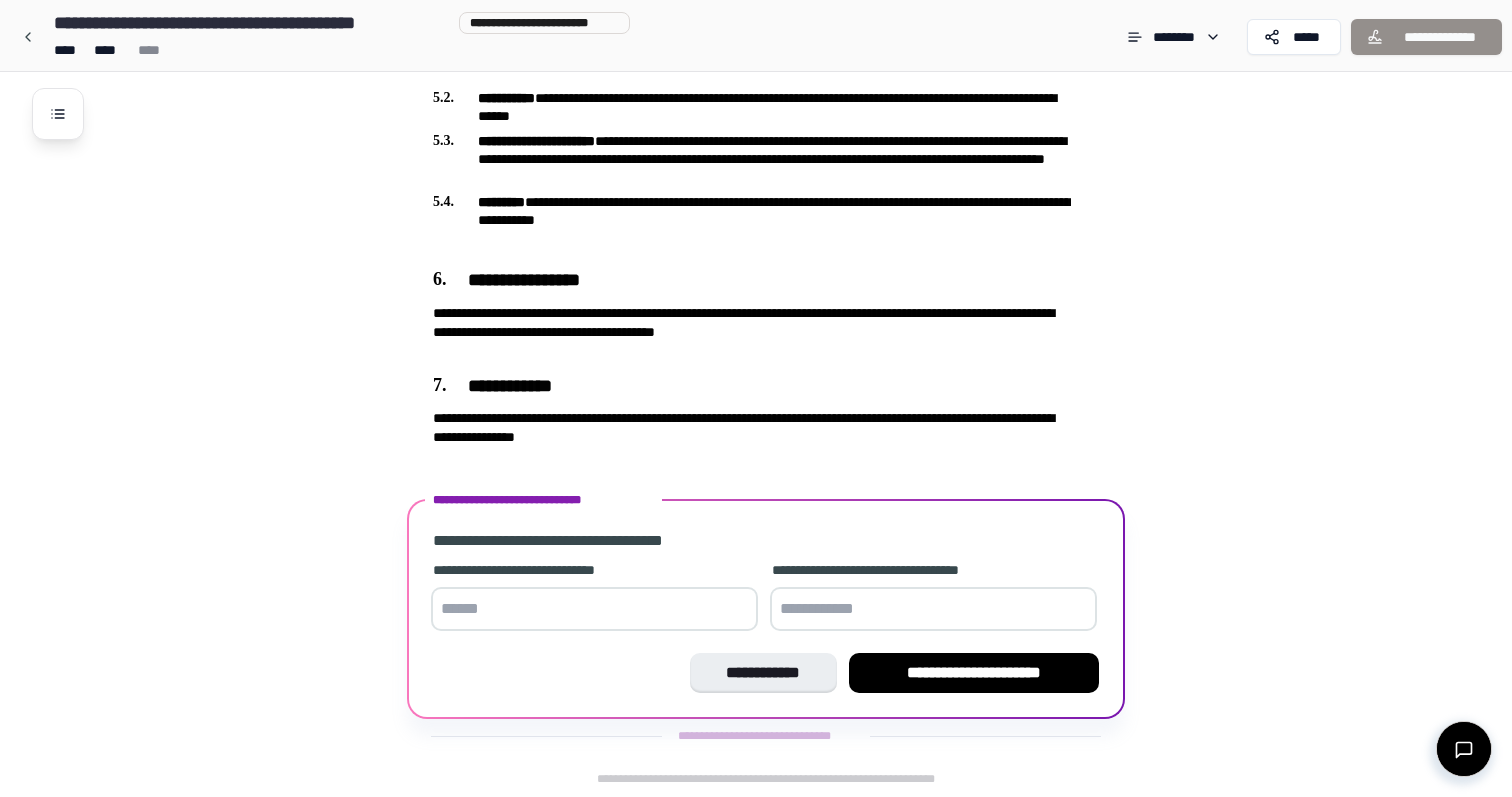 click at bounding box center [594, 609] 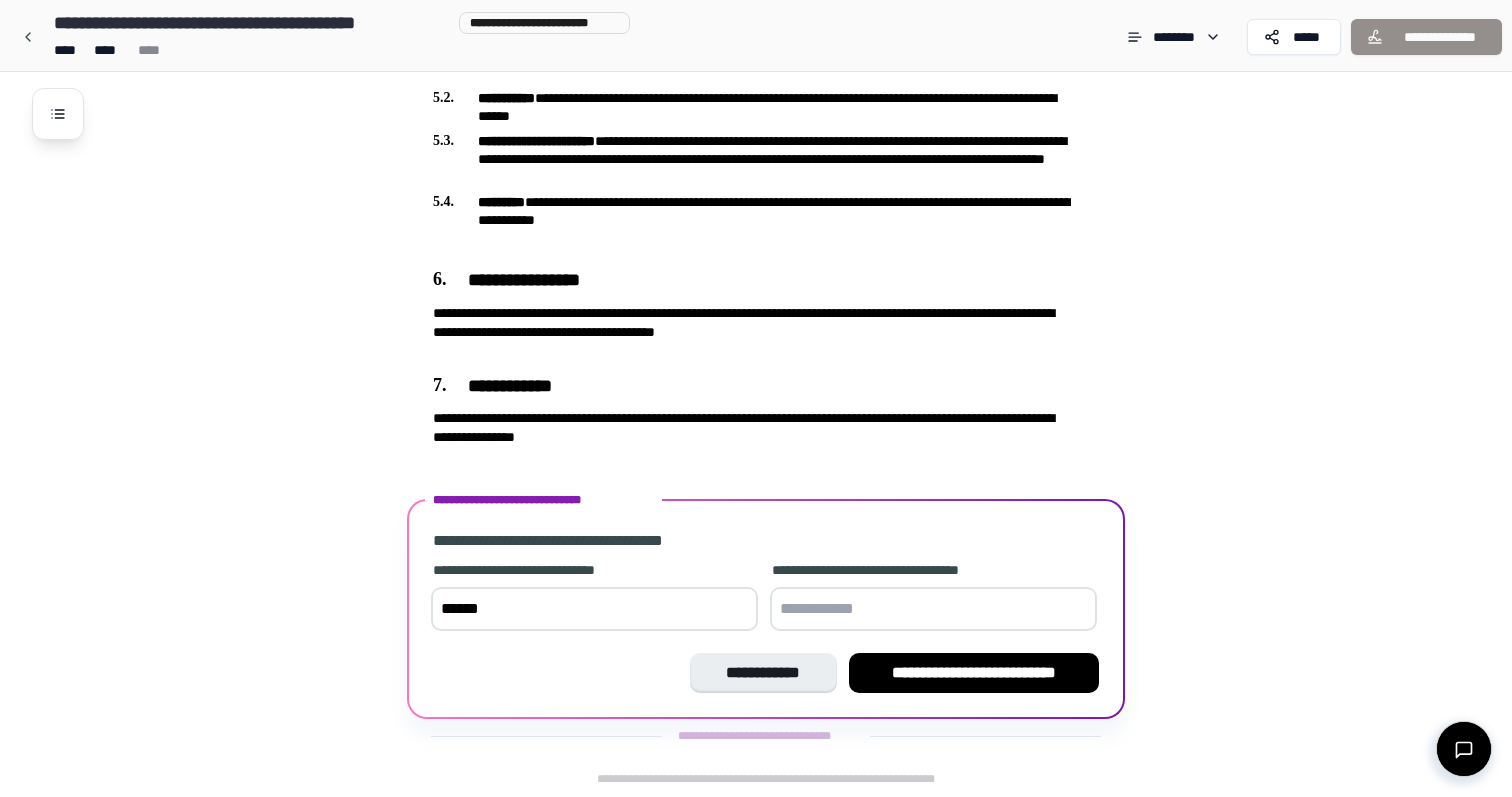 type on "******" 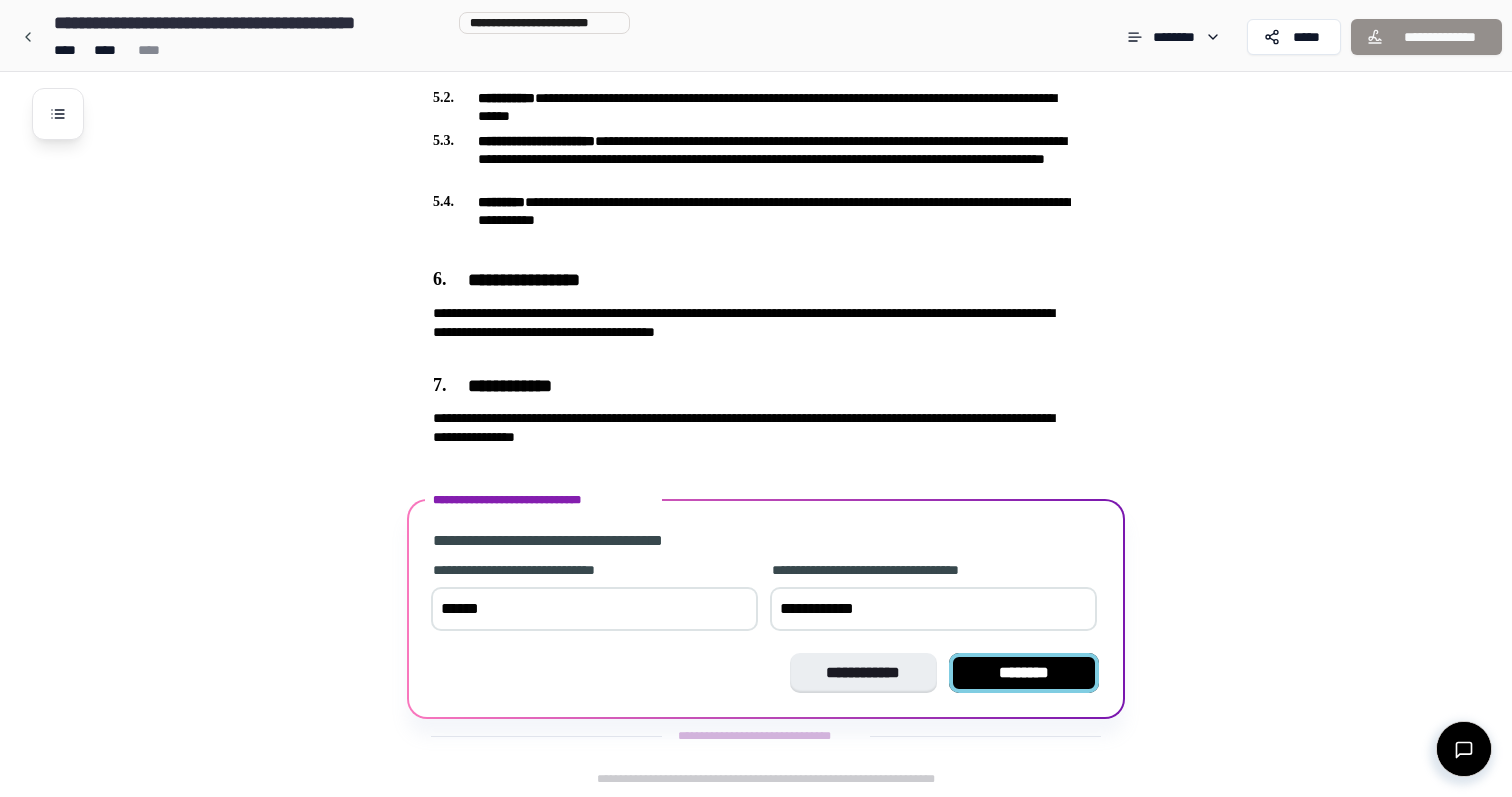 type on "**********" 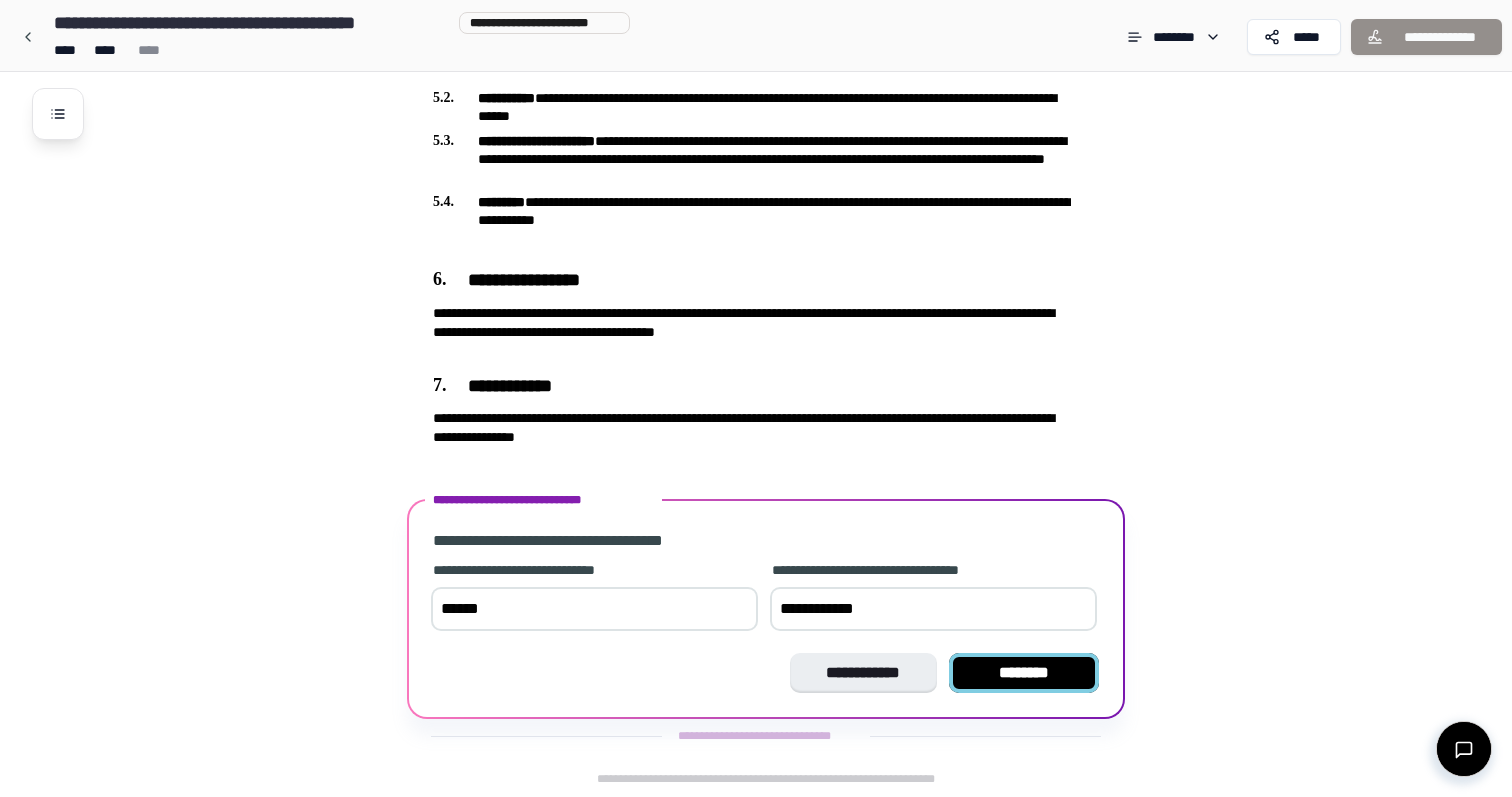 click on "********" at bounding box center (1024, 673) 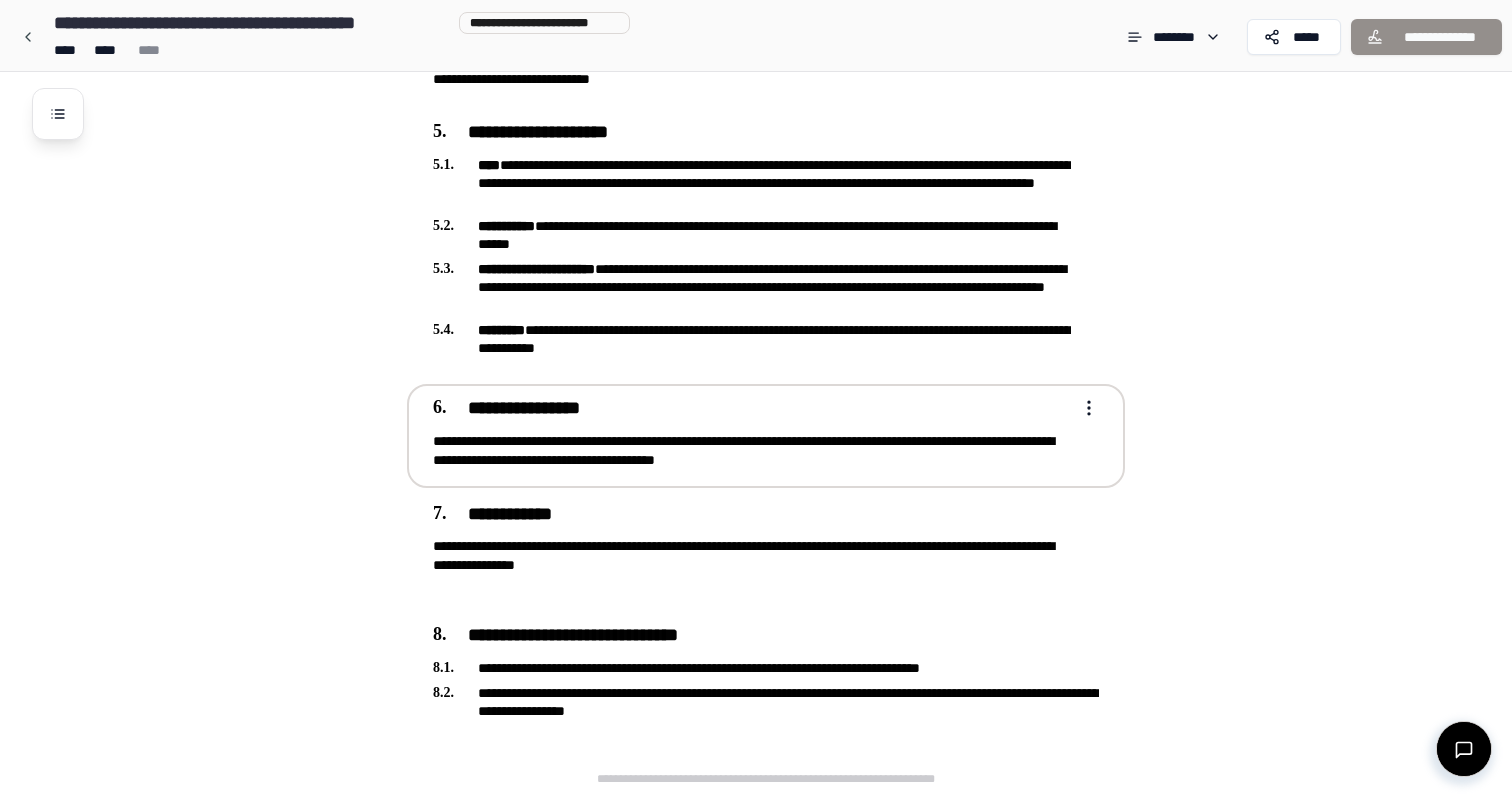 scroll, scrollTop: 1403, scrollLeft: 0, axis: vertical 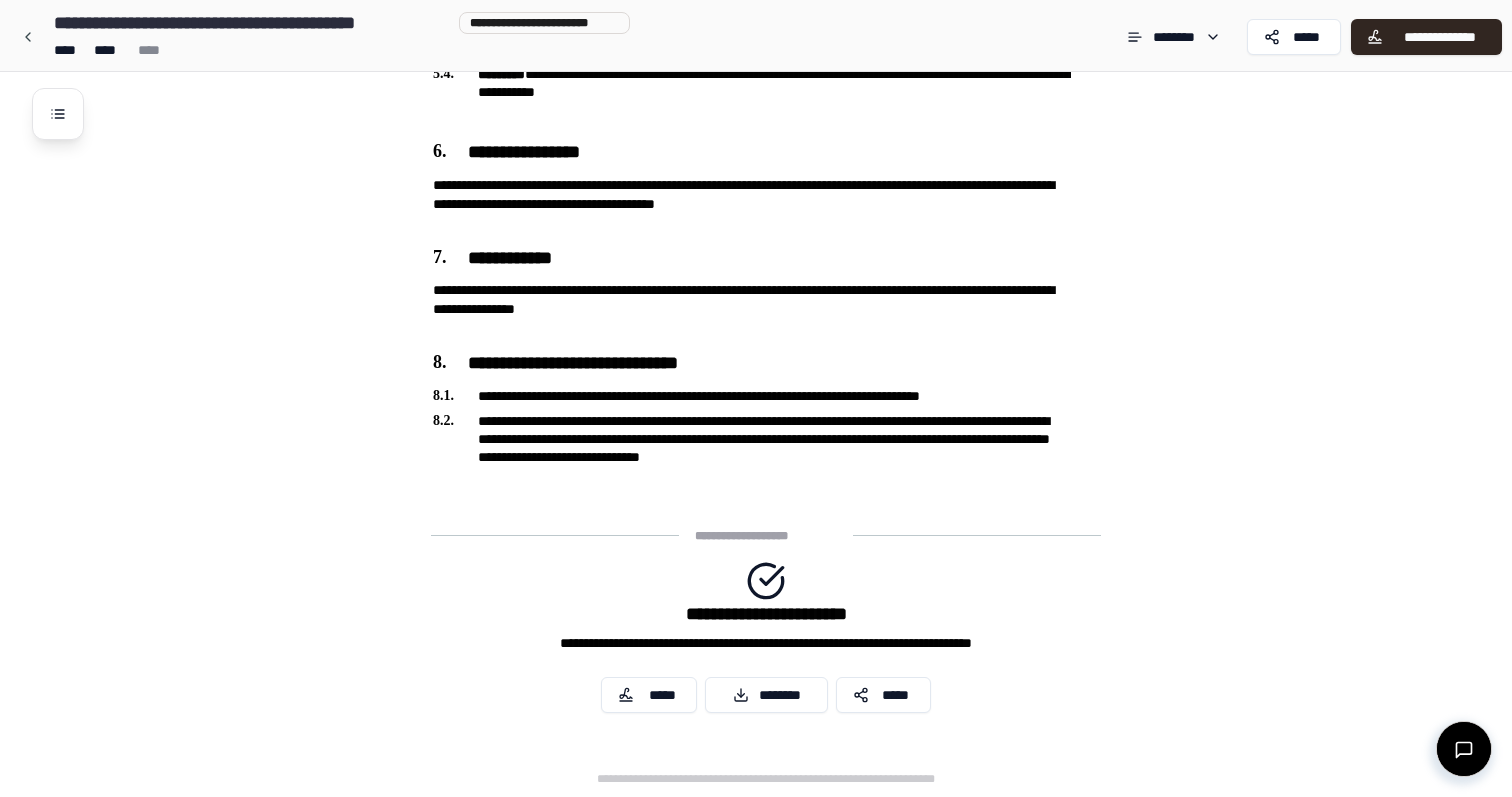 click at bounding box center (1464, 749) 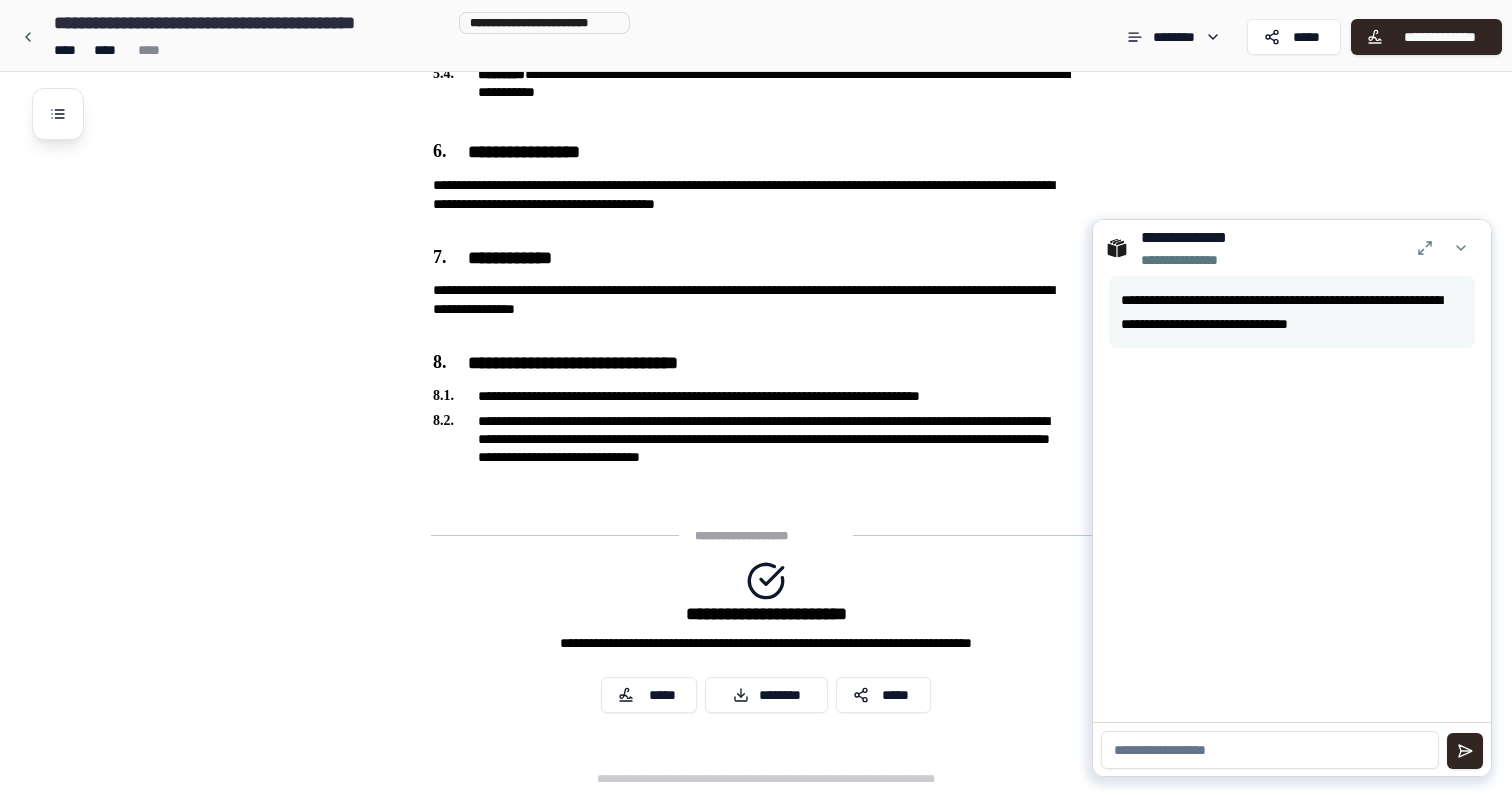 click at bounding box center (1270, 750) 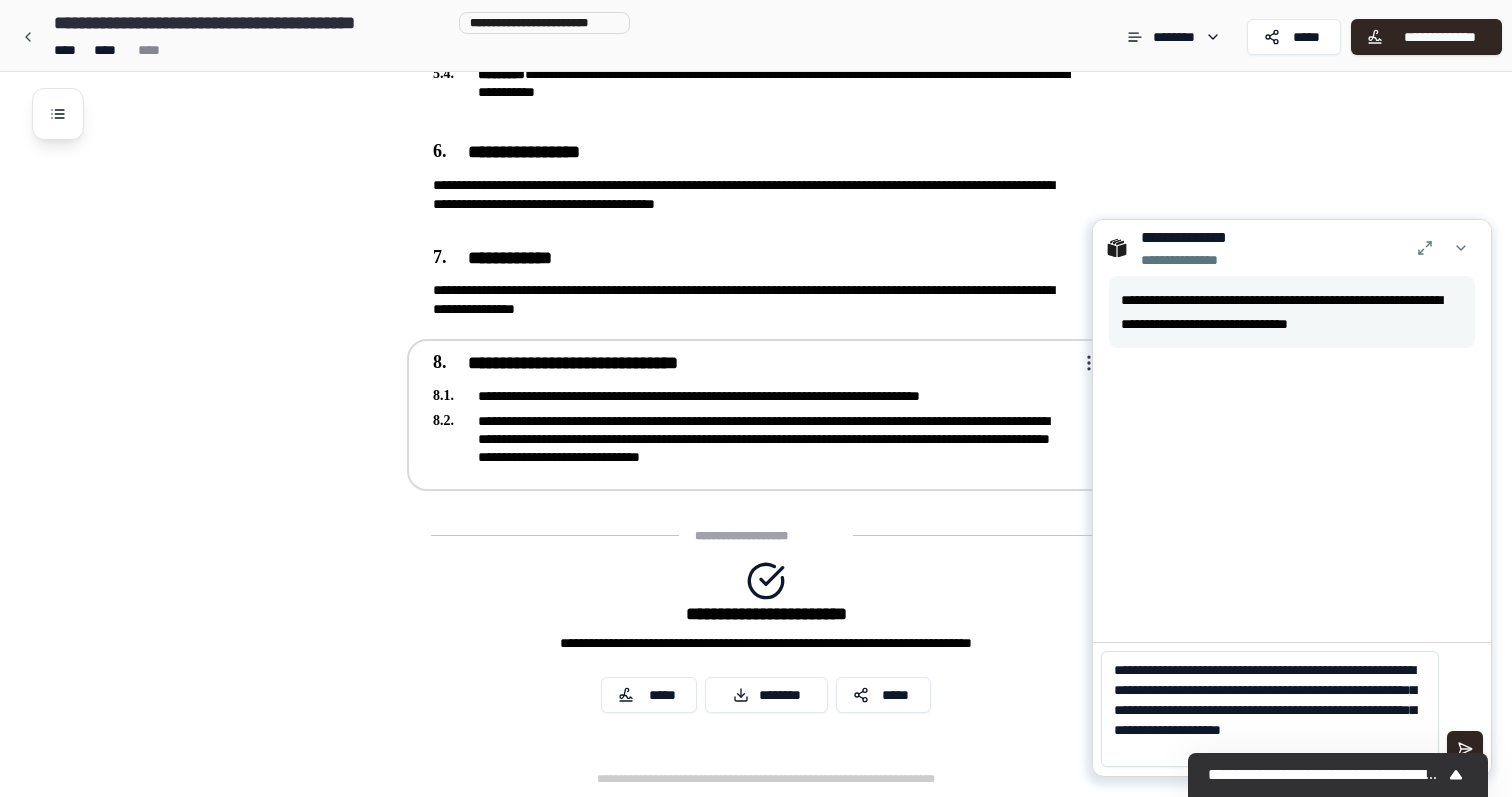 scroll, scrollTop: 0, scrollLeft: 0, axis: both 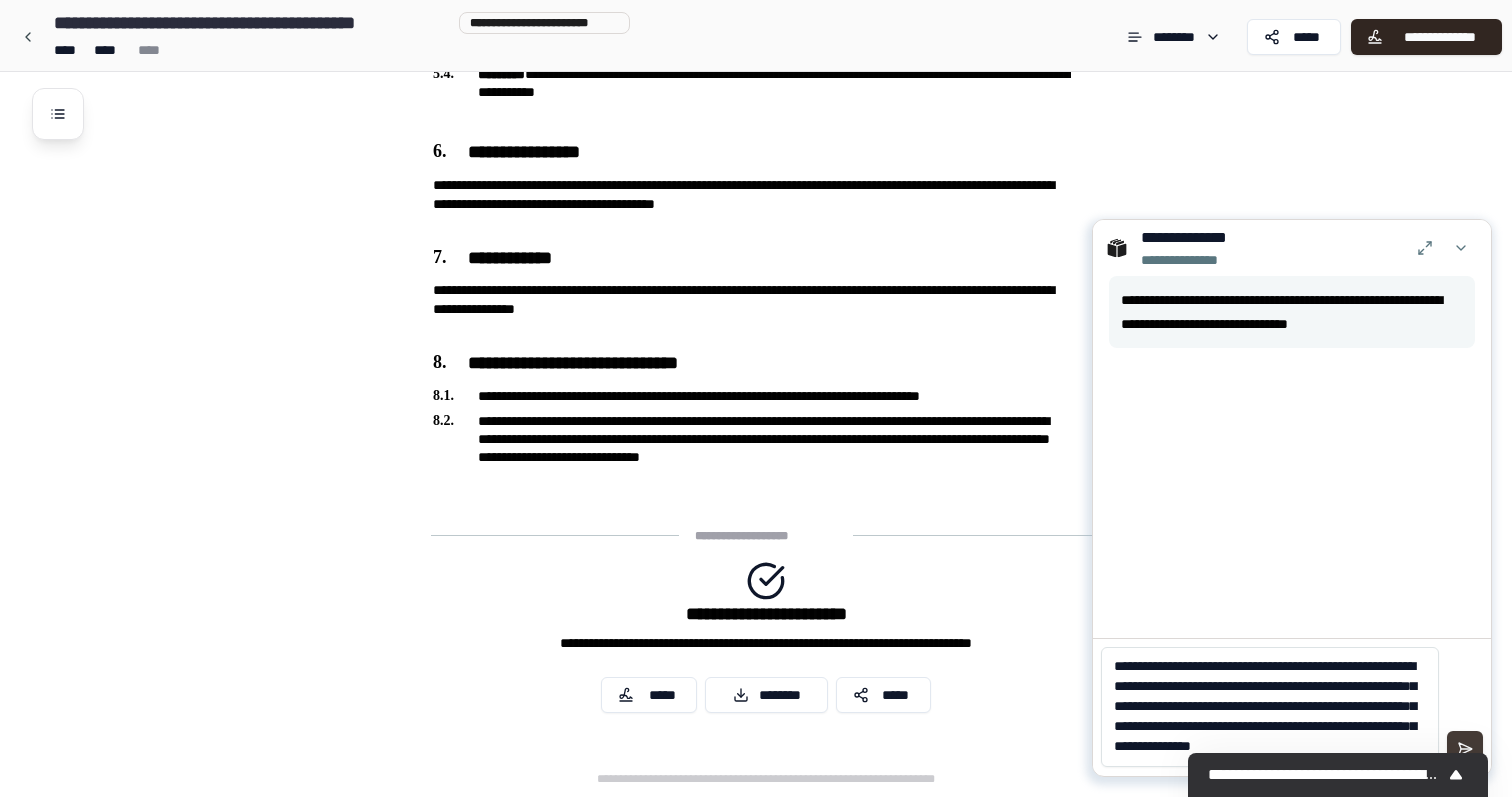 type on "[REDACTED]" 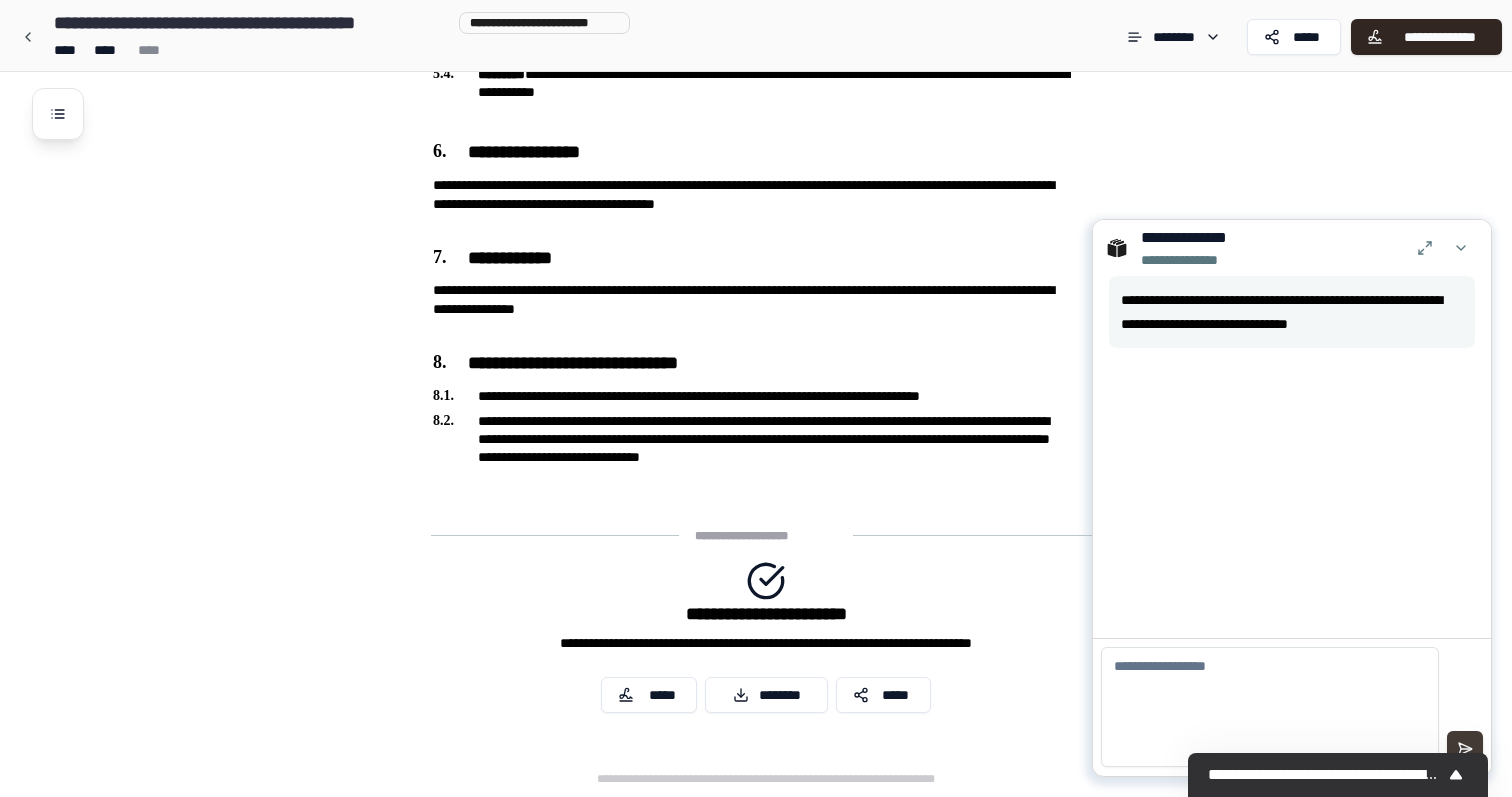 scroll, scrollTop: 0, scrollLeft: 0, axis: both 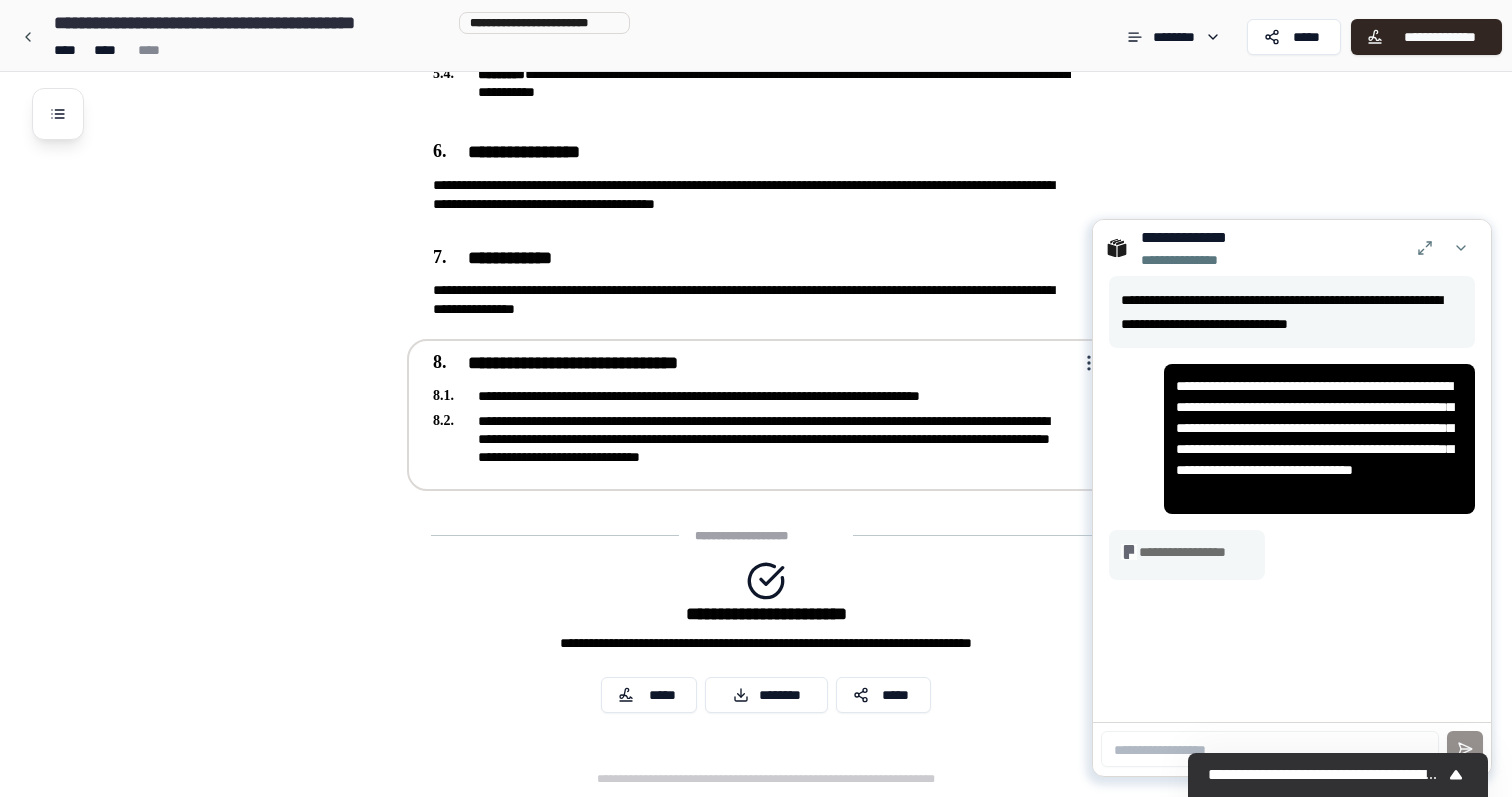 click on "**********" at bounding box center [1187, 552] 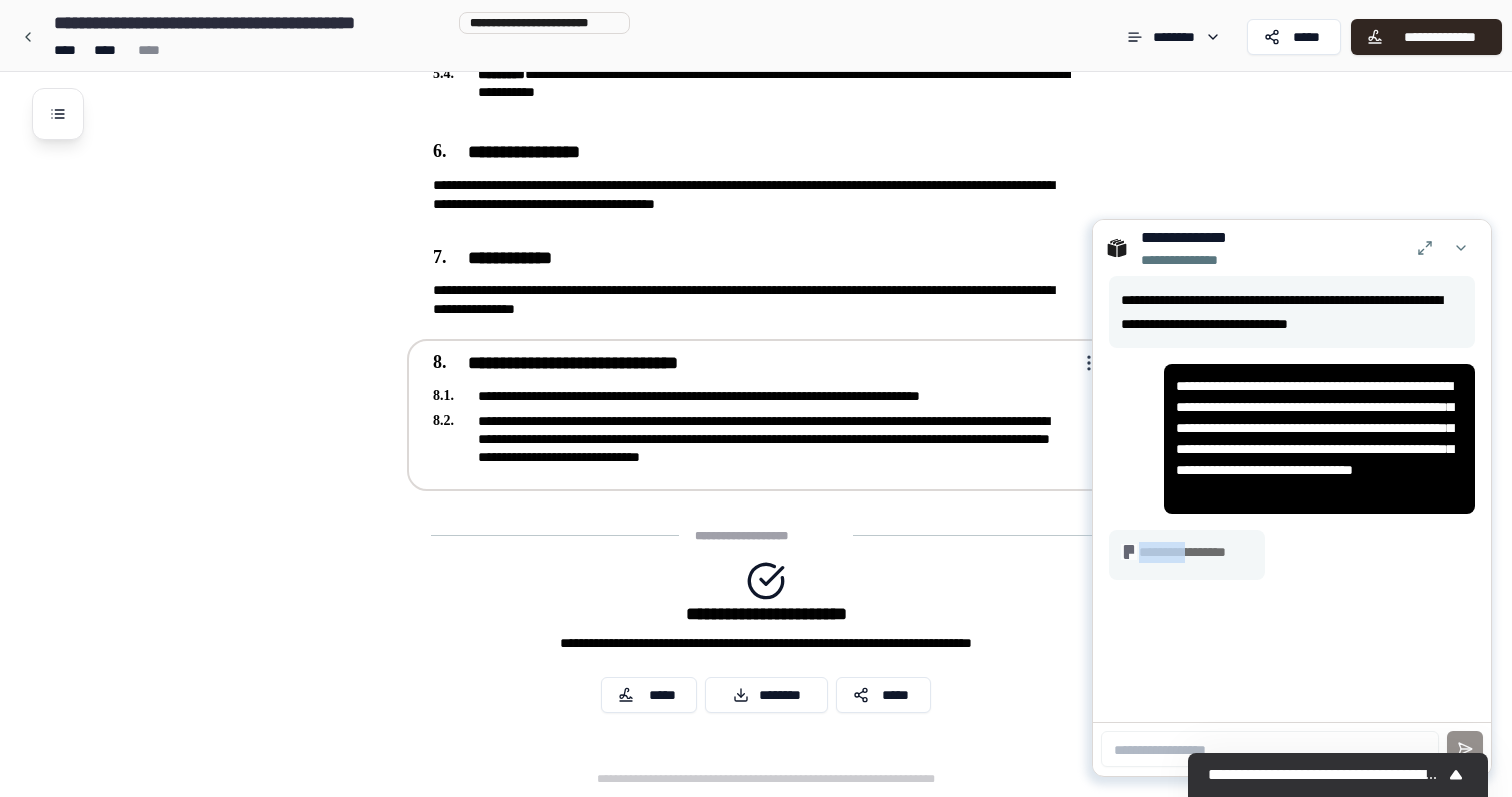 click on "**********" at bounding box center (1187, 552) 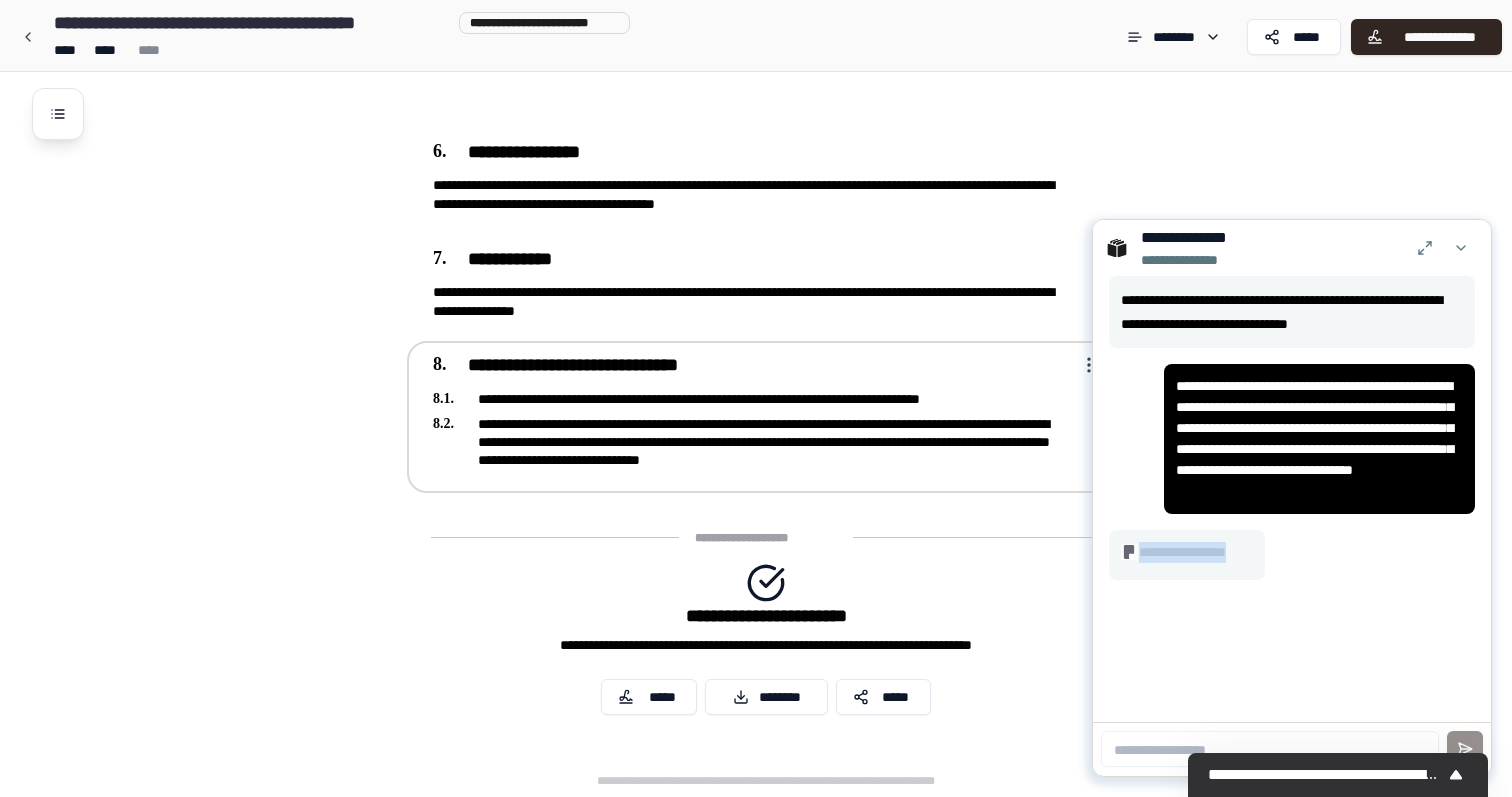 click on "**********" at bounding box center [1187, 552] 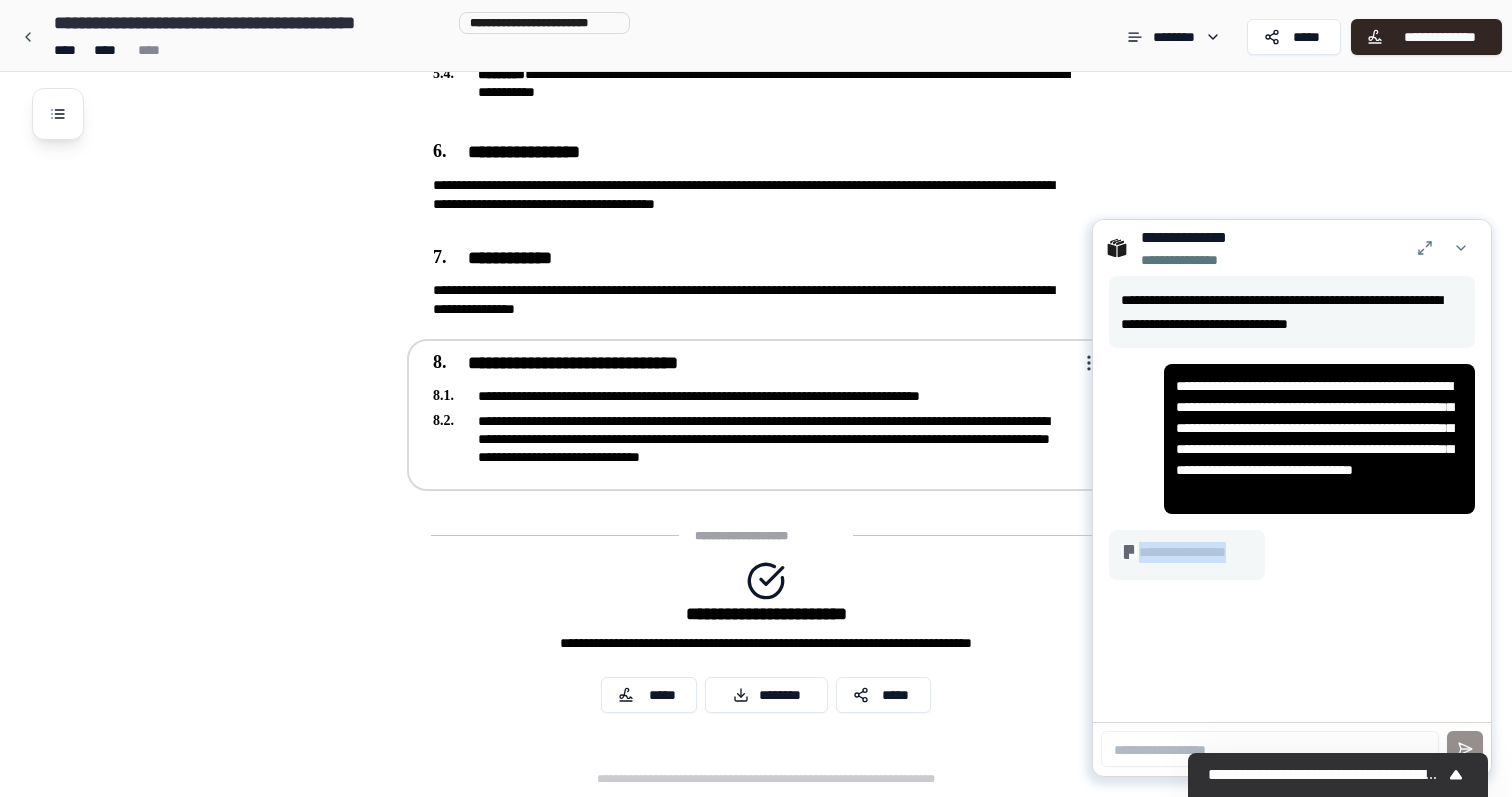 click on "[REDACTED]" at bounding box center (1292, 499) 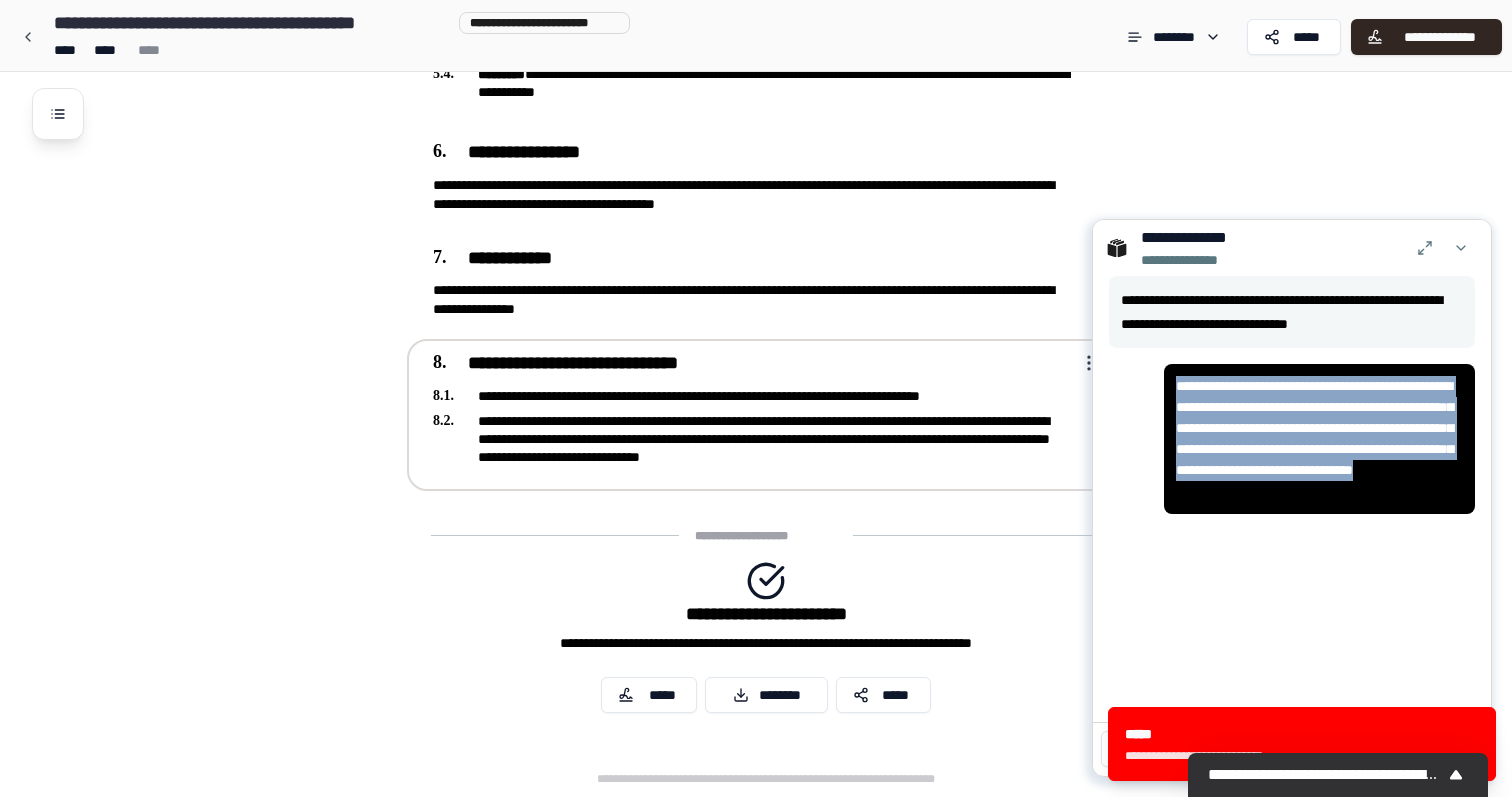 drag, startPoint x: 1173, startPoint y: 383, endPoint x: 1458, endPoint y: 506, distance: 310.4094 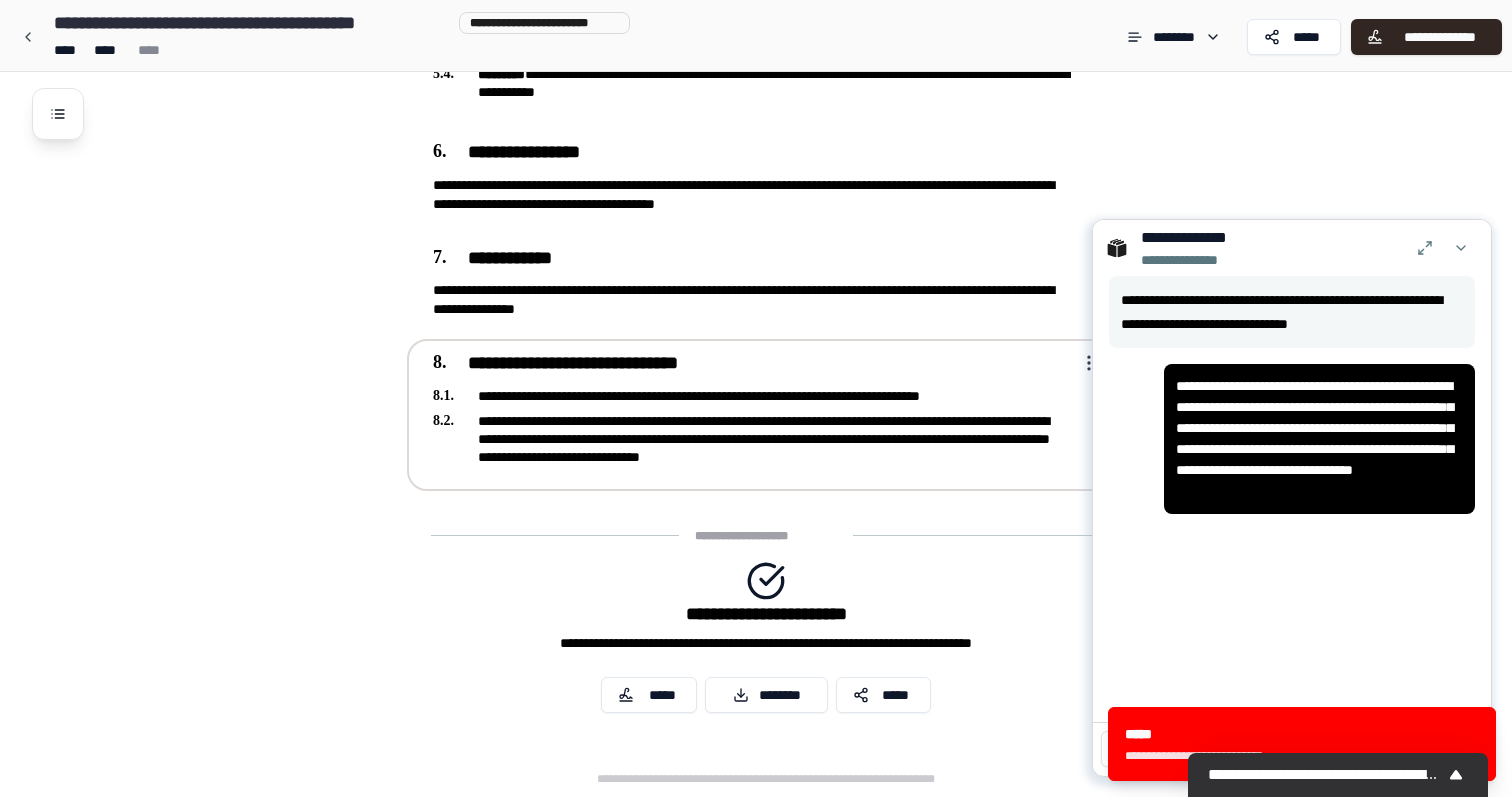 click on "[REDACTED]" at bounding box center (1302, 744) 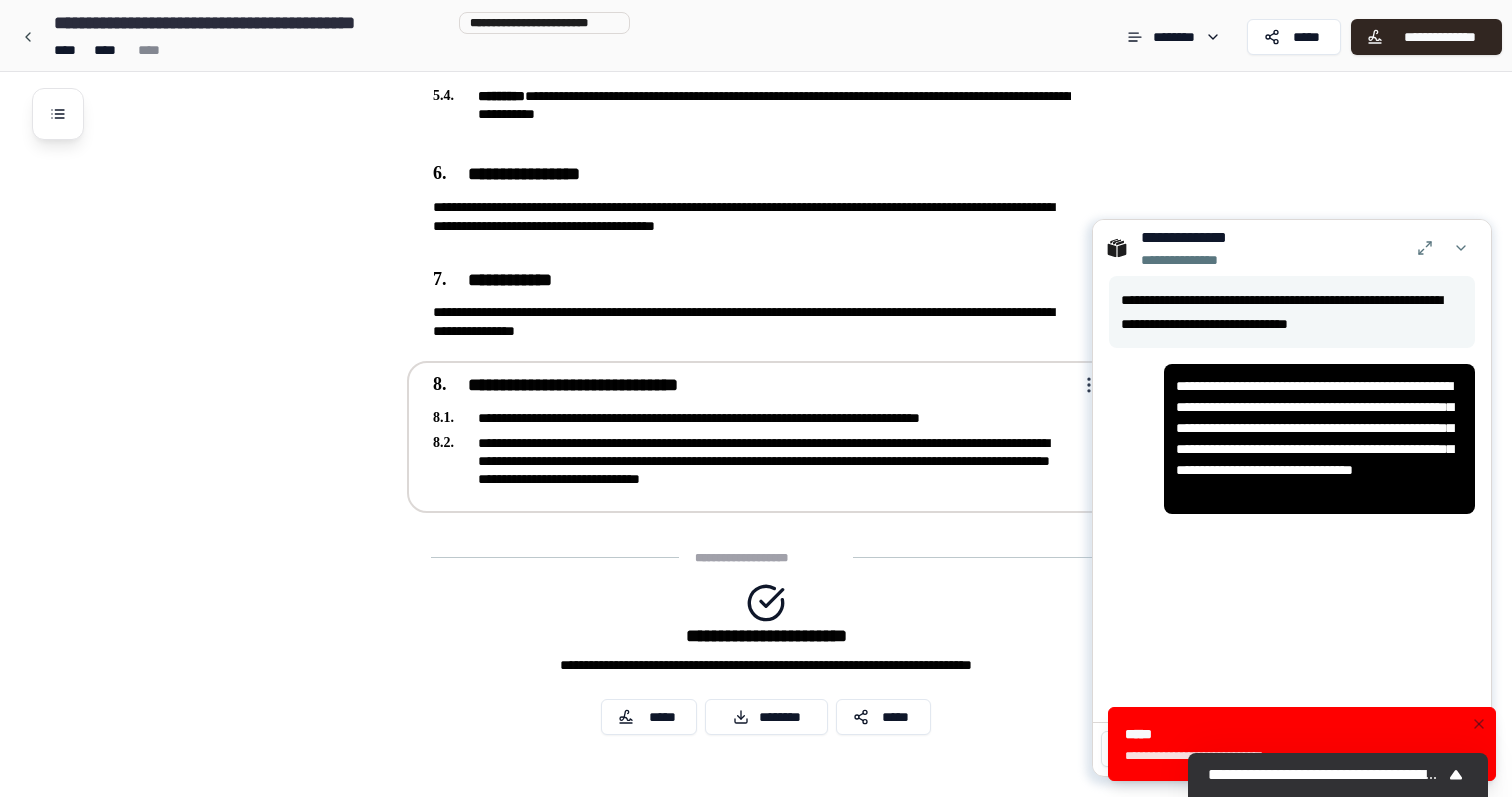 scroll, scrollTop: 1363, scrollLeft: 0, axis: vertical 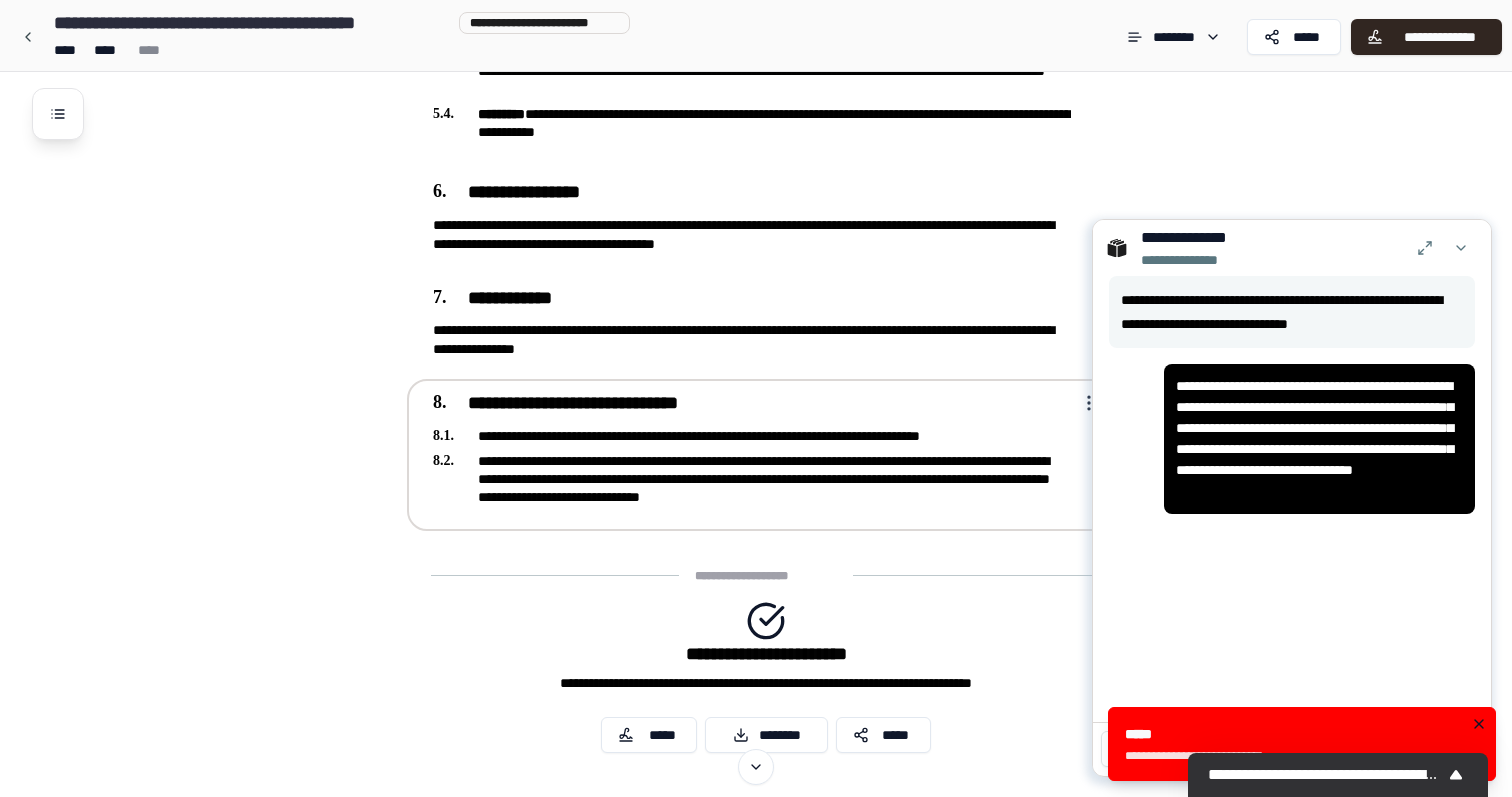 click 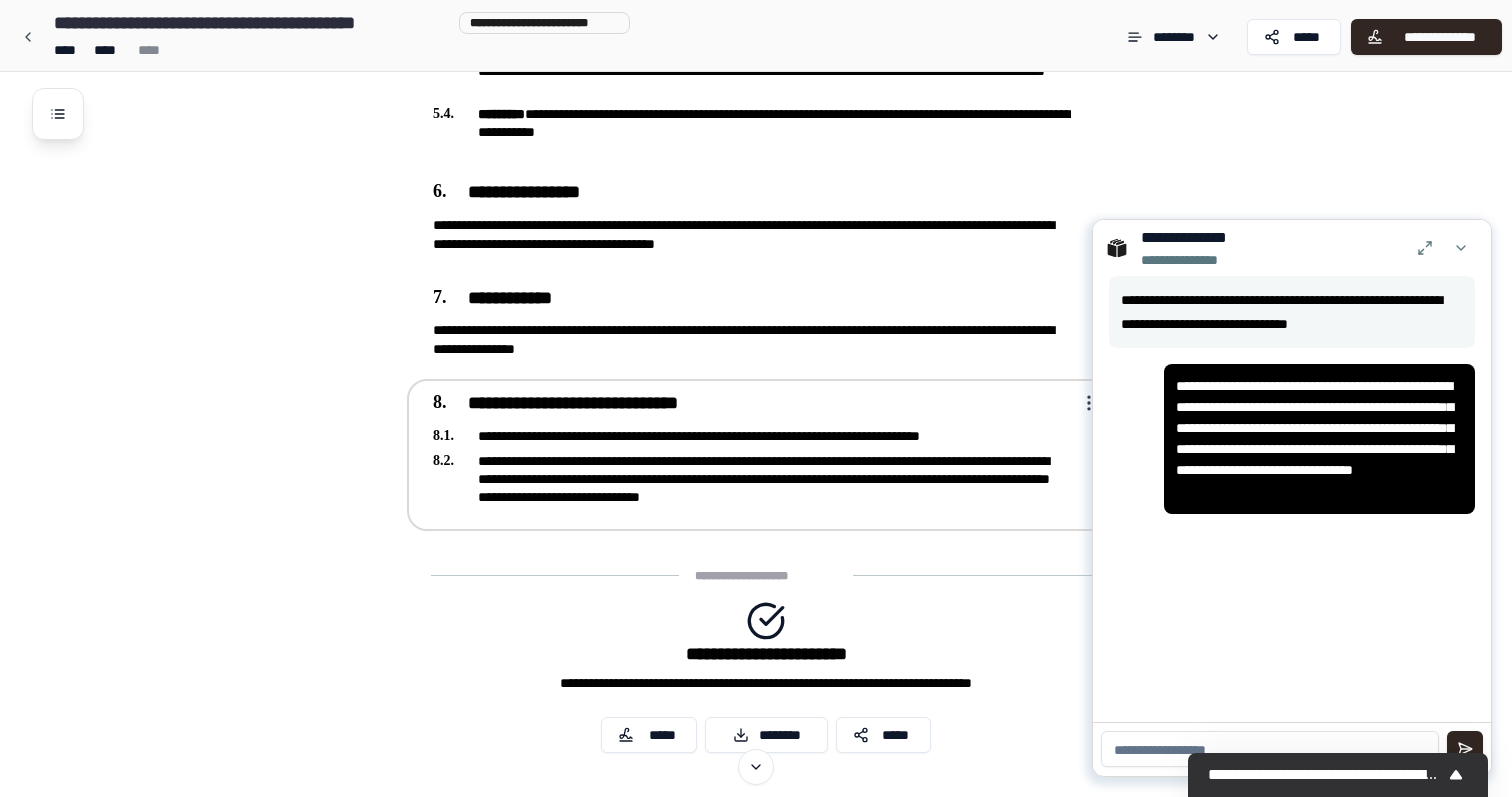 click at bounding box center [1270, 749] 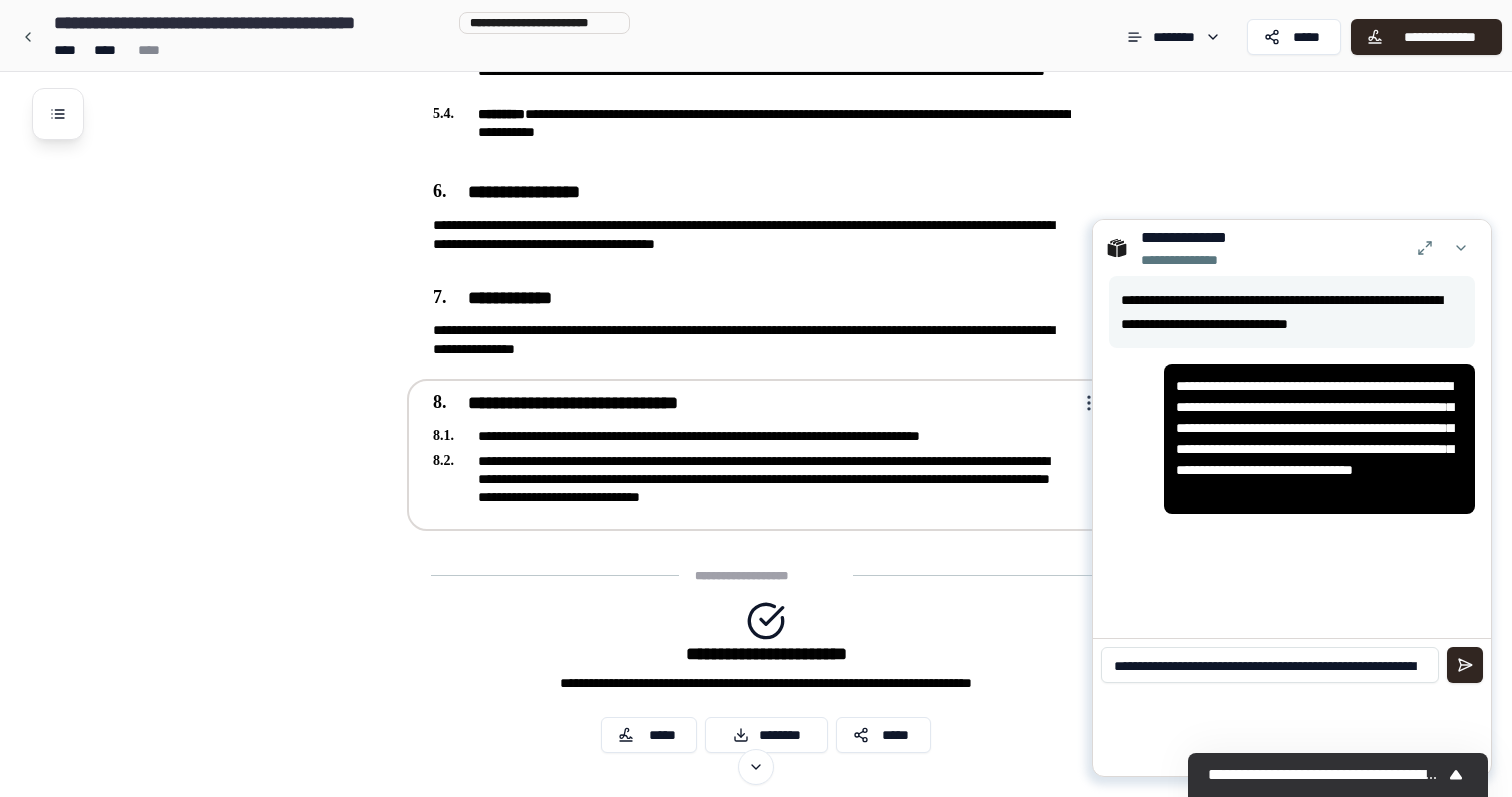 scroll, scrollTop: 8, scrollLeft: 0, axis: vertical 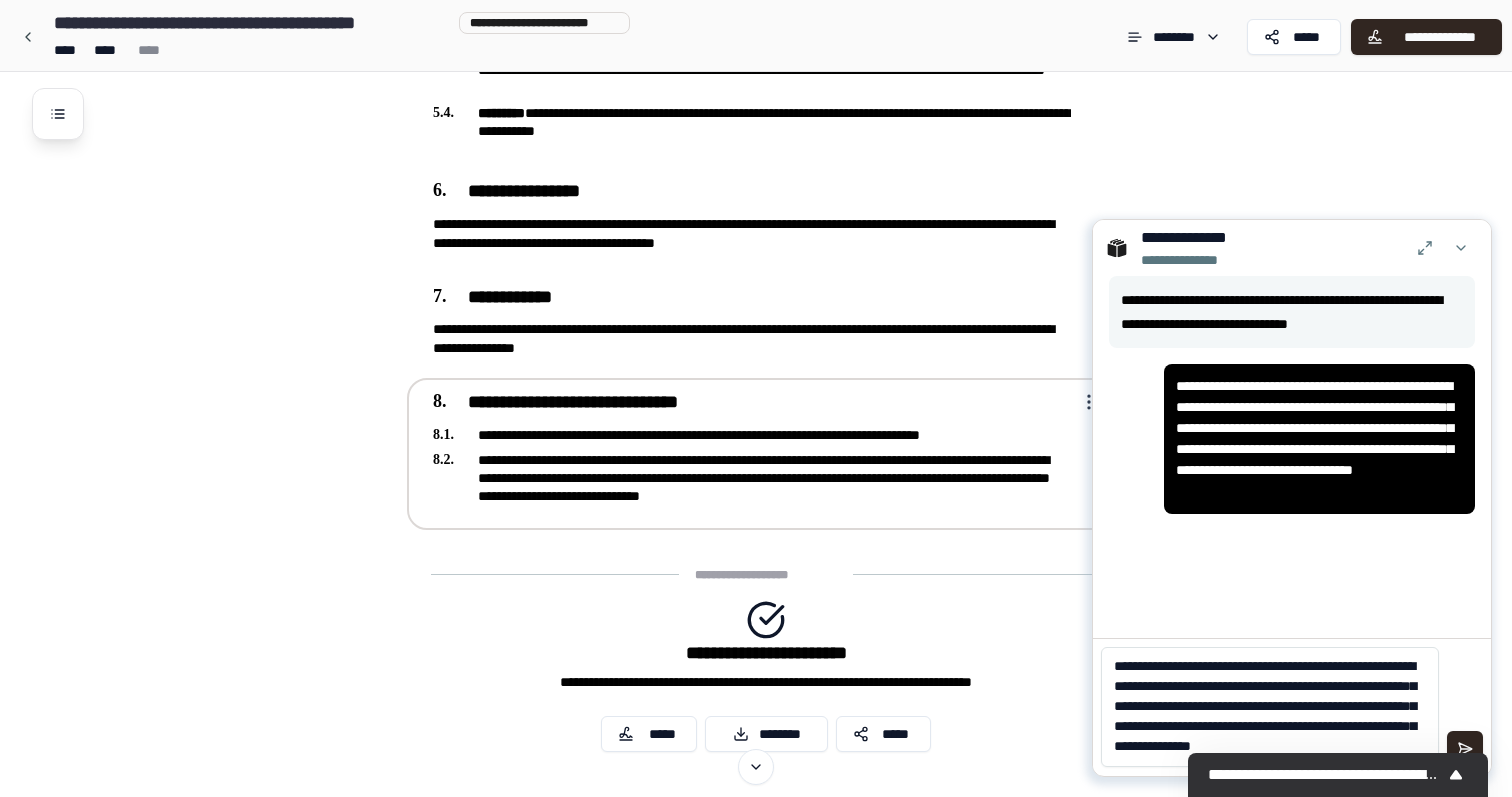 click on "[REDACTED]" at bounding box center (1270, 707) 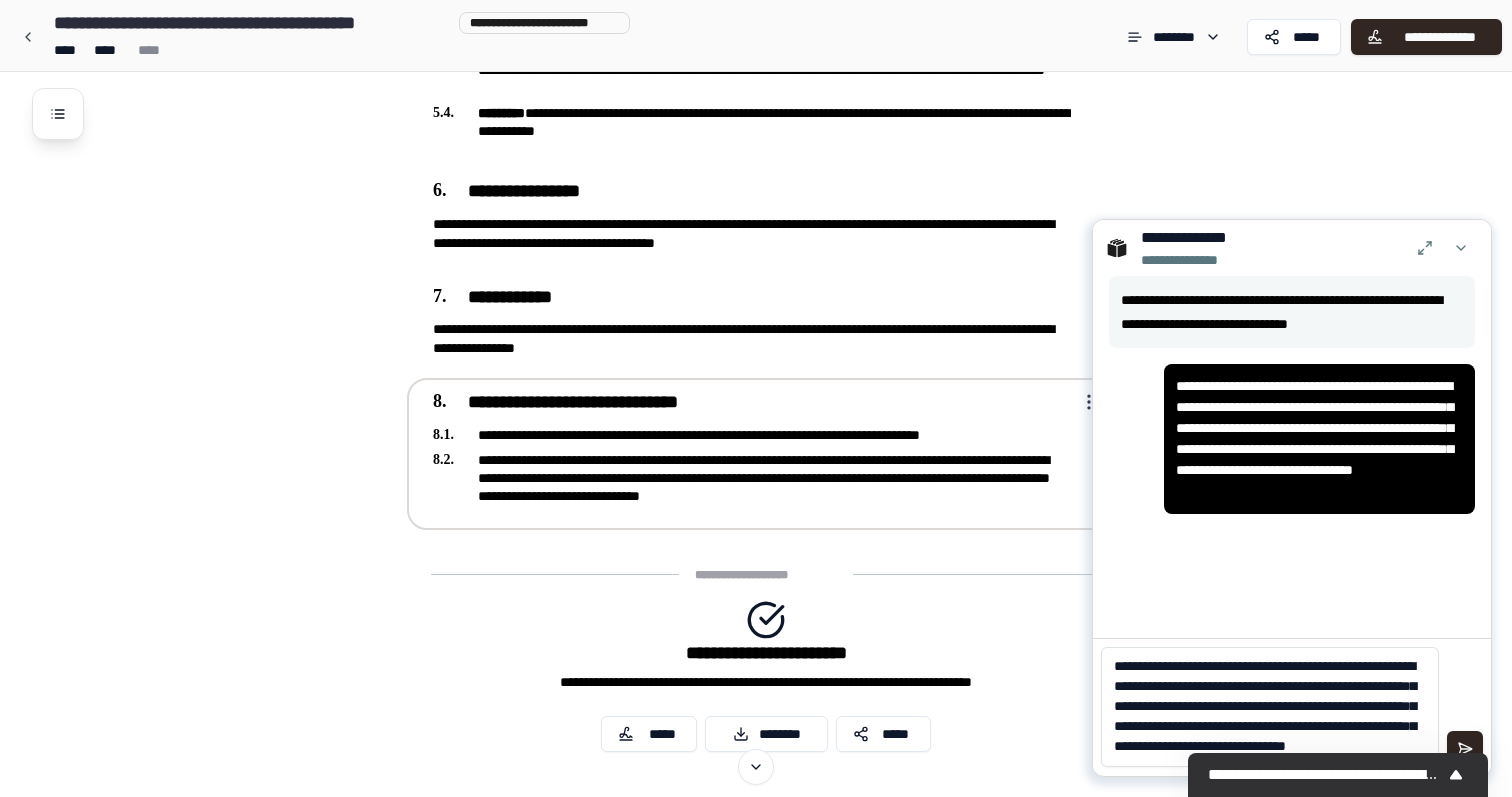 type on "[REDACTED]" 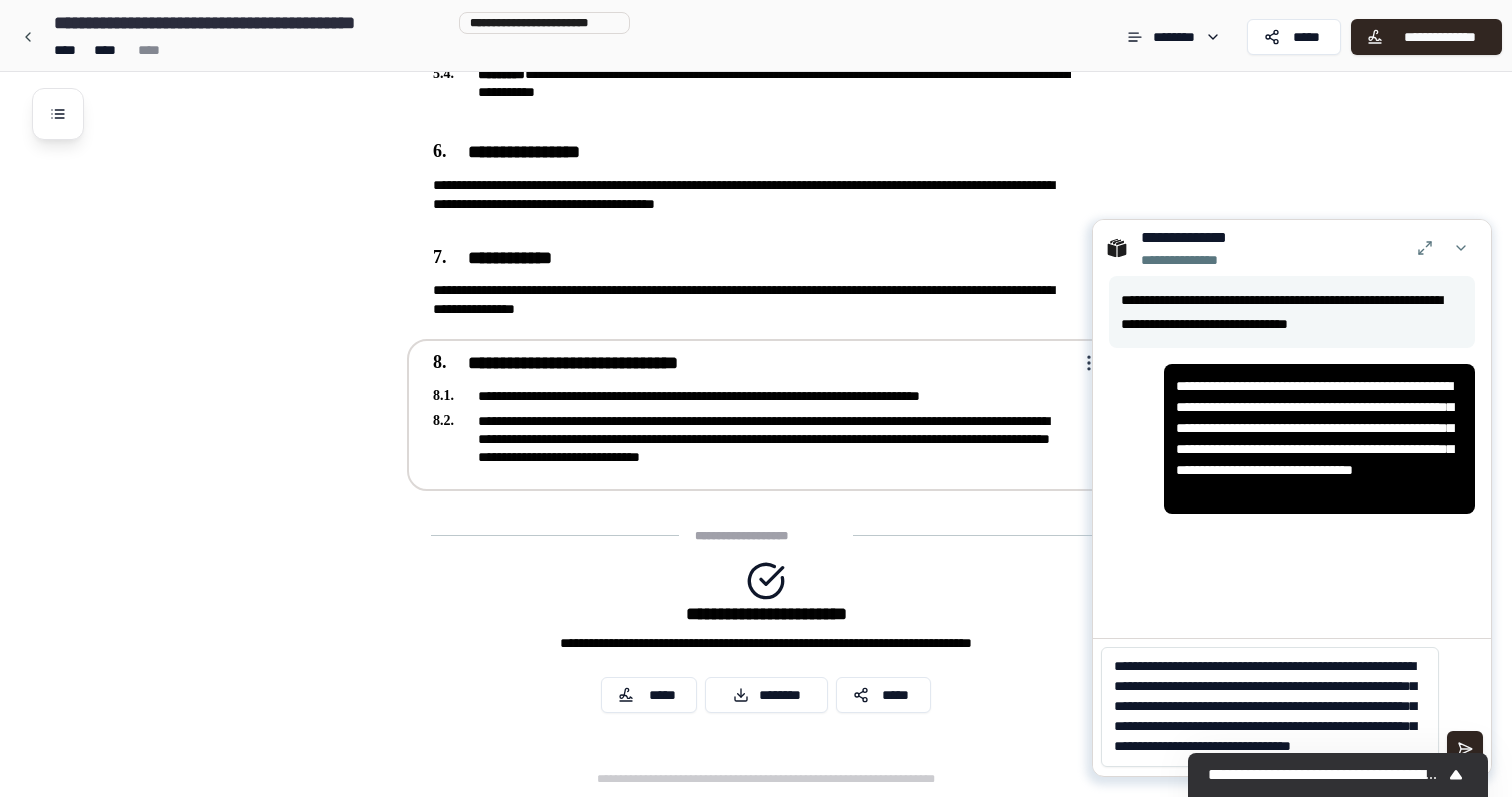 scroll, scrollTop: 1403, scrollLeft: 0, axis: vertical 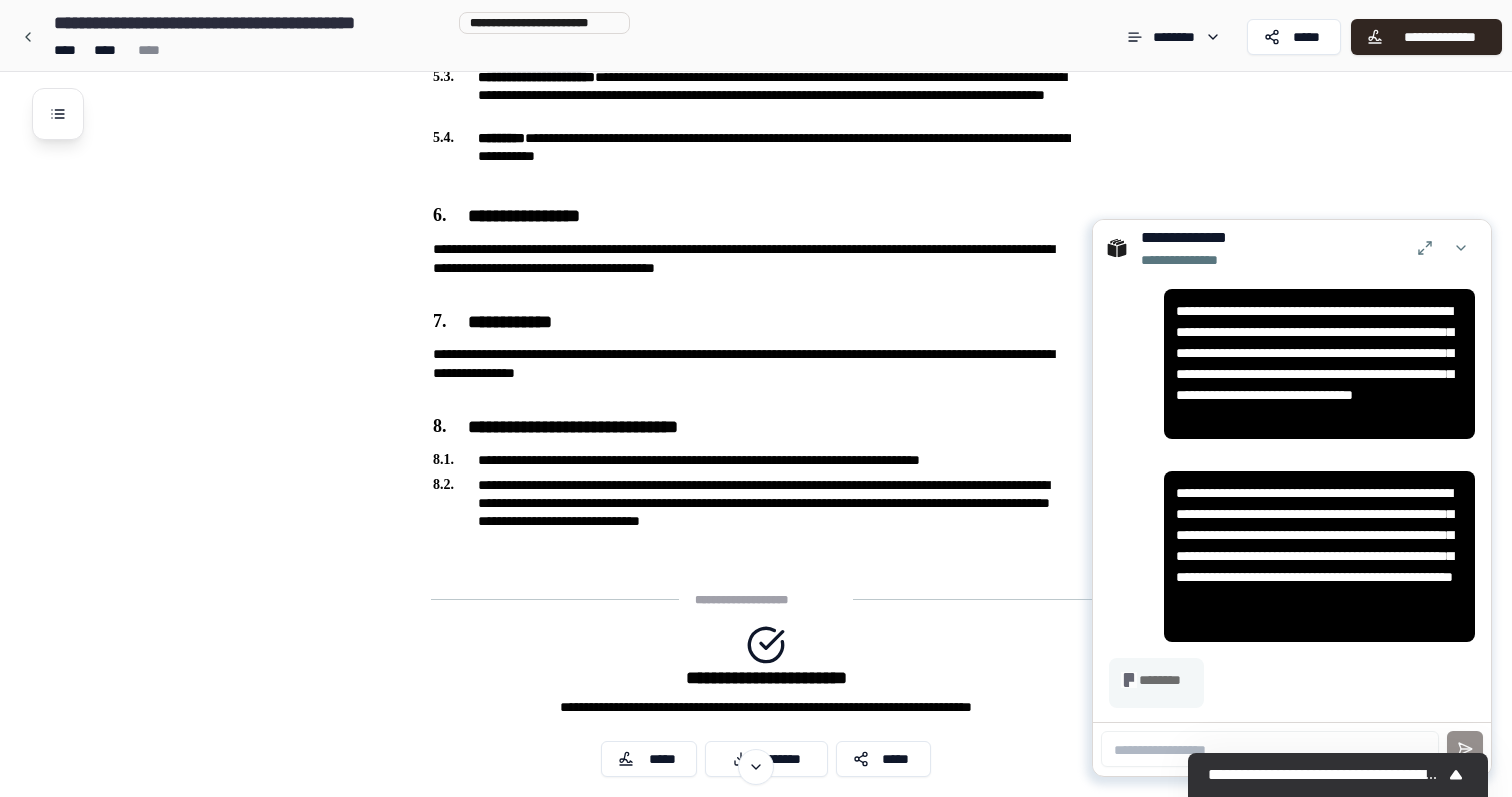 click on "Non-Disclosure Agreement [REDACTED]" at bounding box center (782, -203) 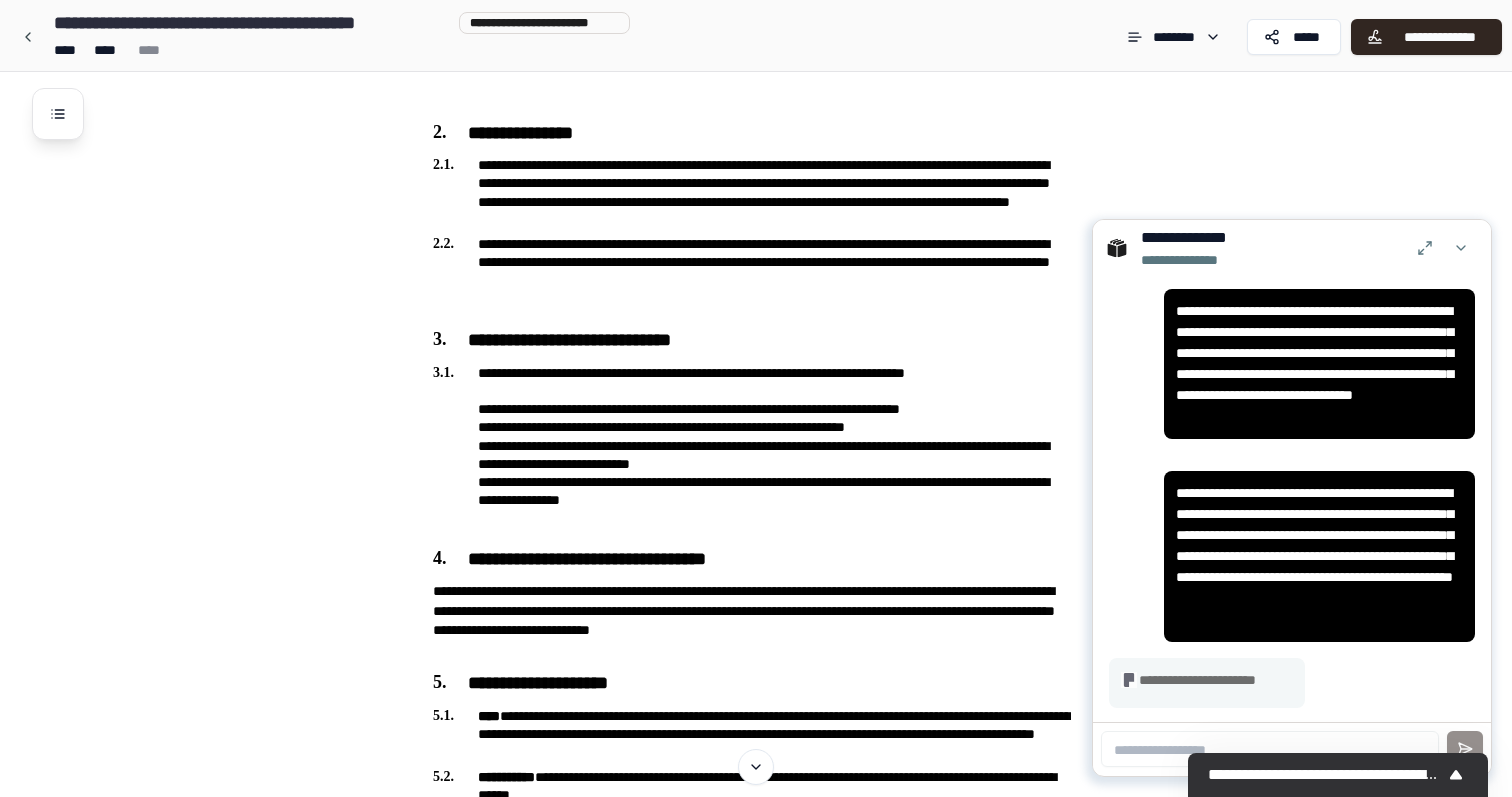 scroll, scrollTop: 596, scrollLeft: 0, axis: vertical 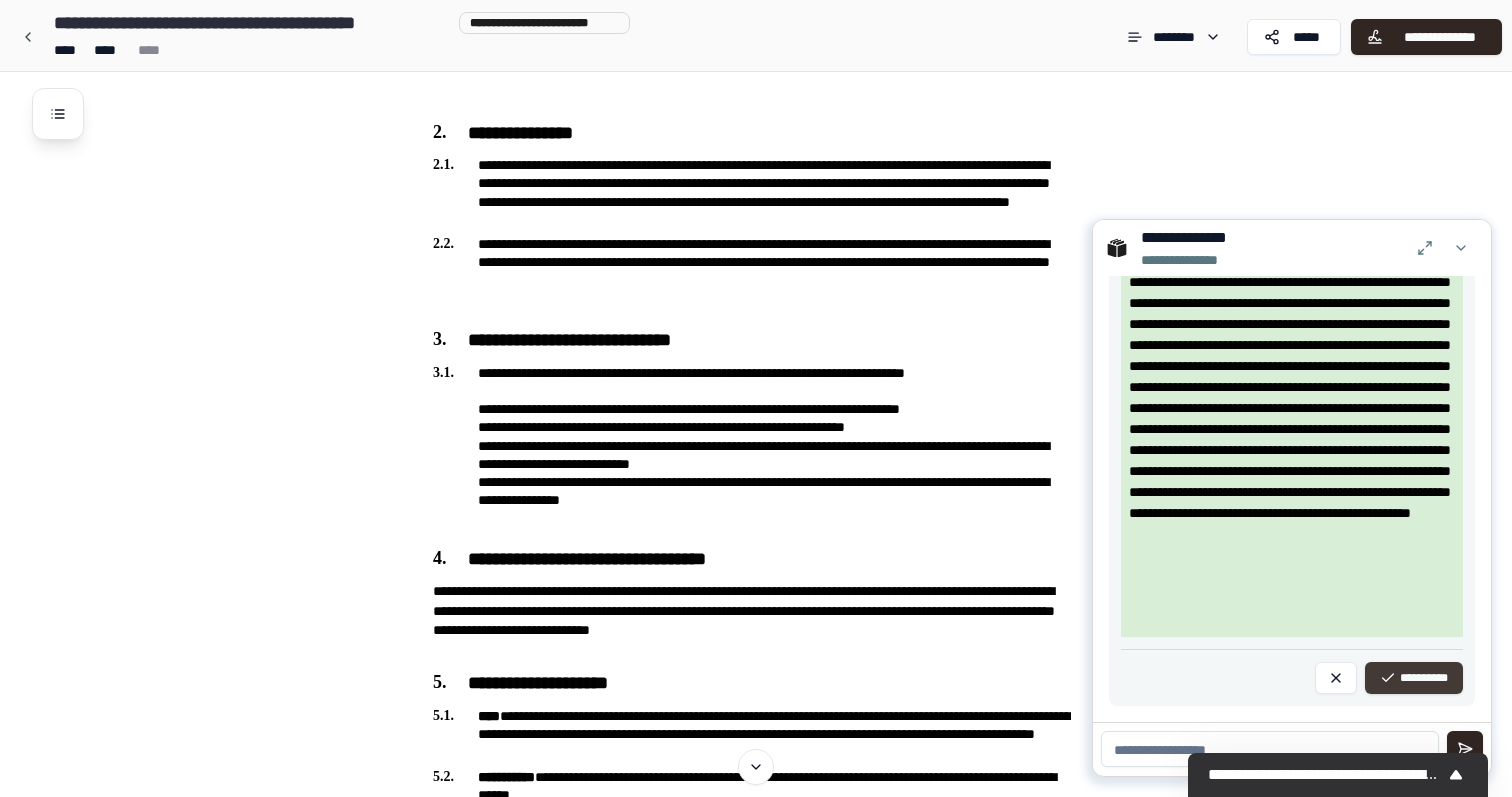 click on "**********" at bounding box center [1414, 678] 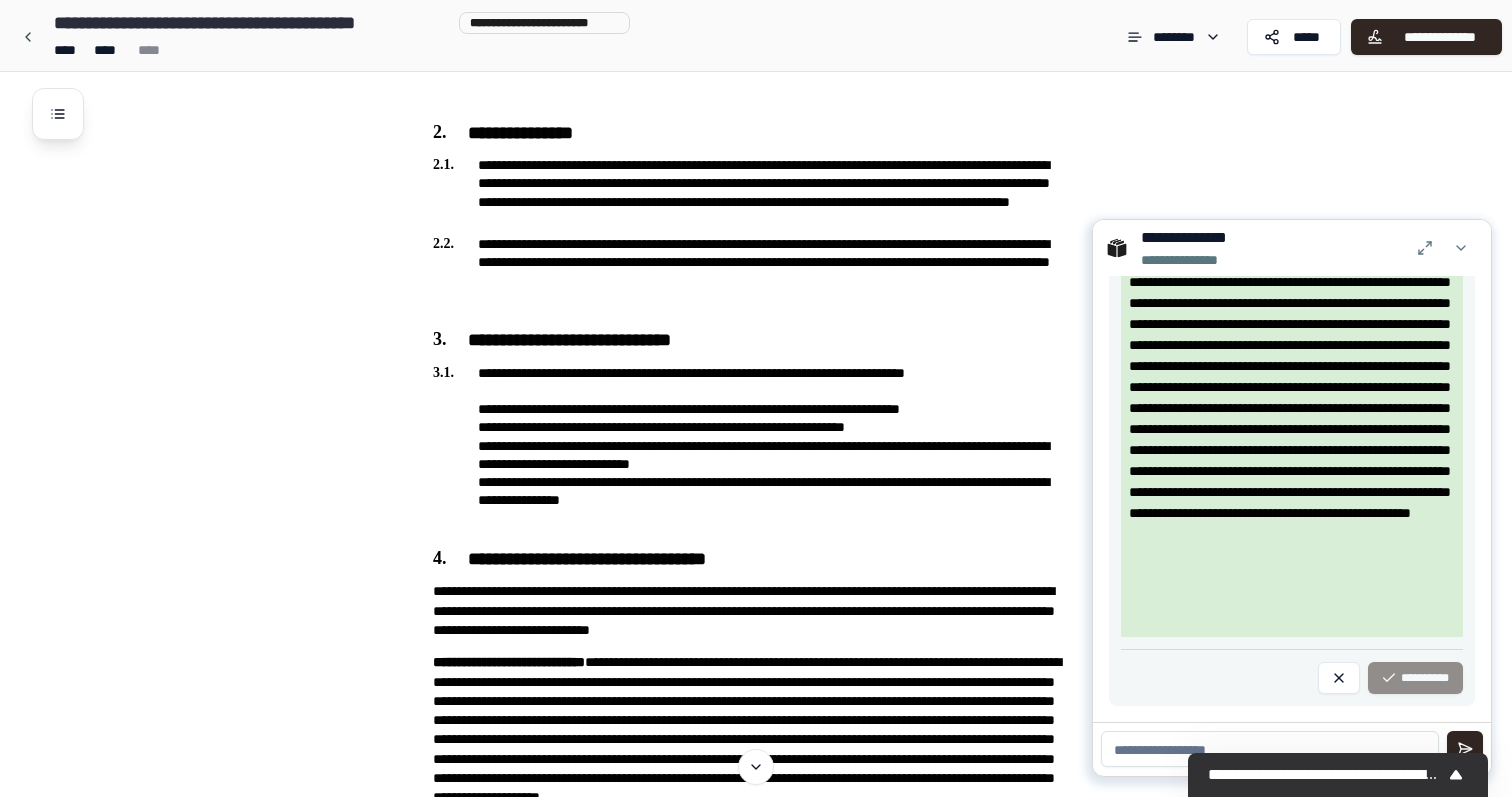 scroll, scrollTop: 330, scrollLeft: 0, axis: vertical 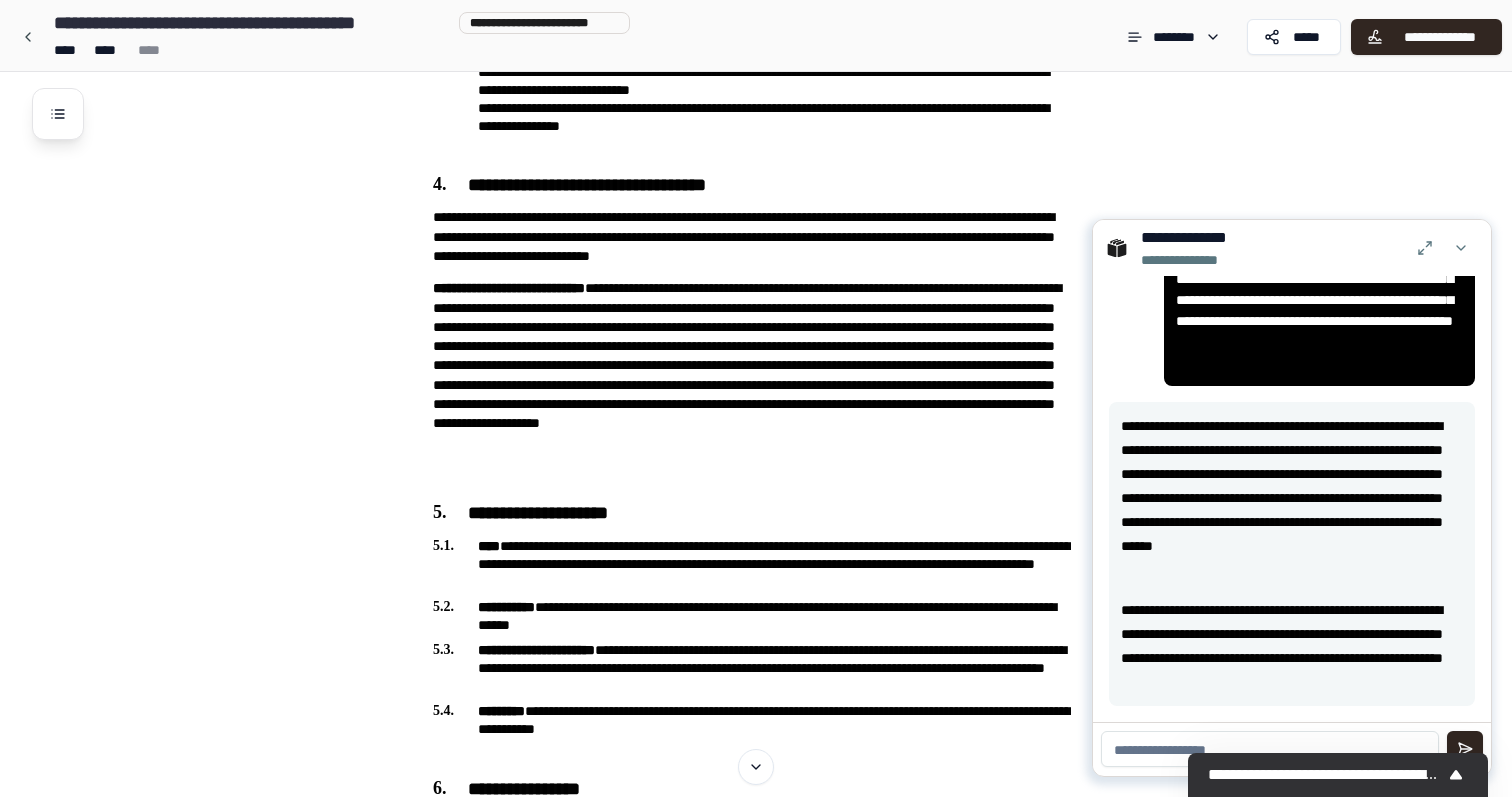 click at bounding box center [1270, 749] 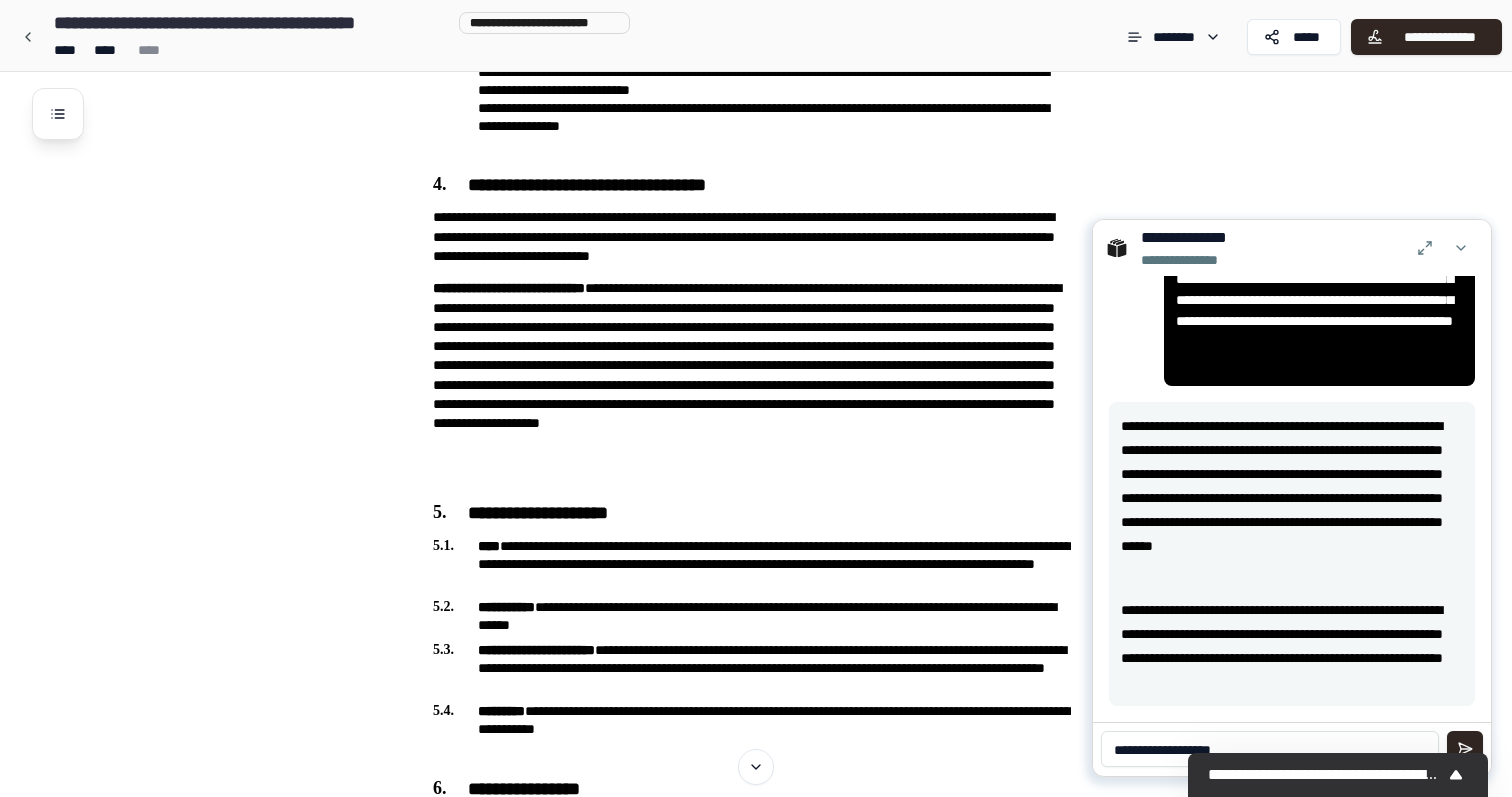 type on "**********" 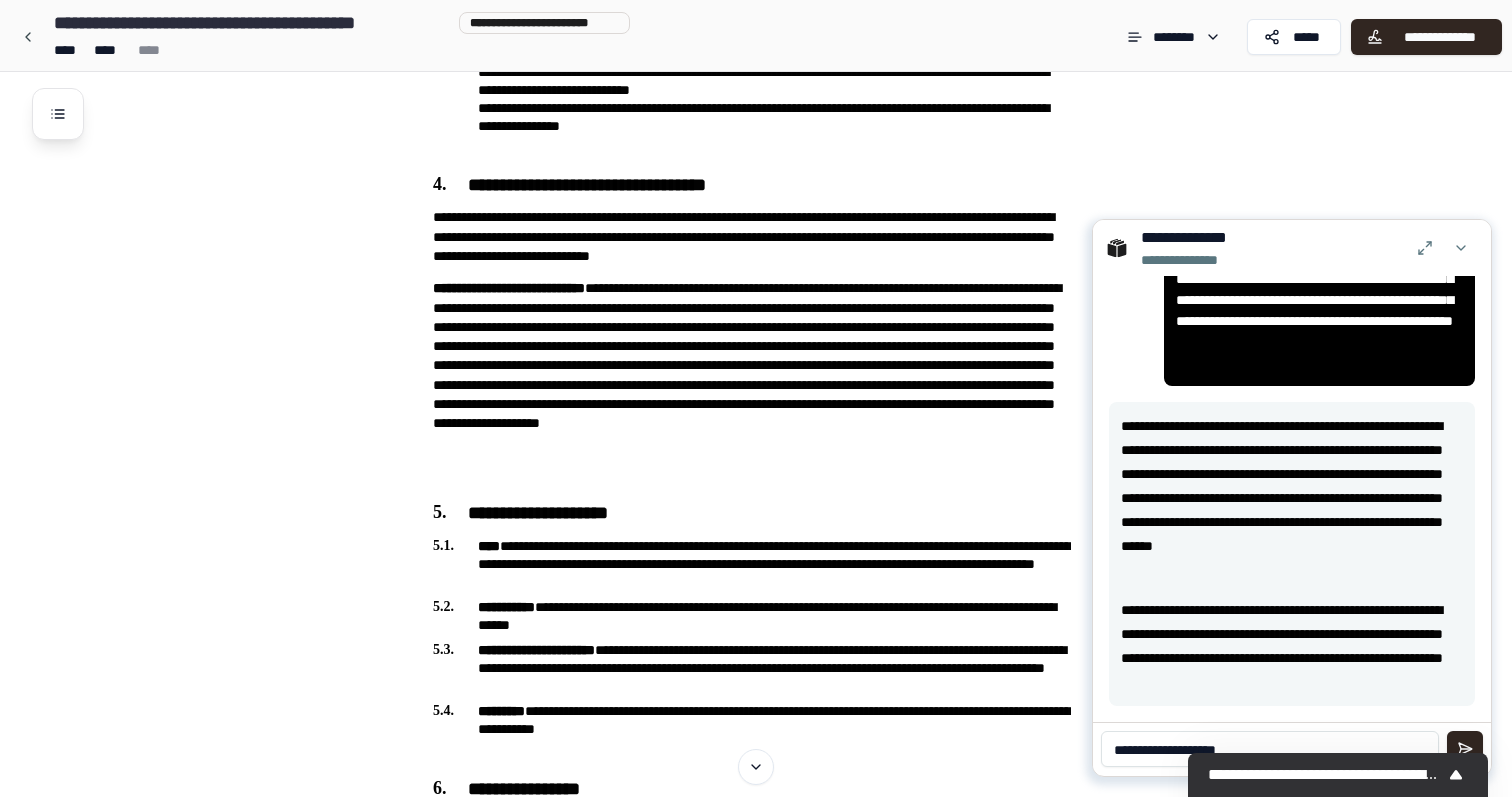 type 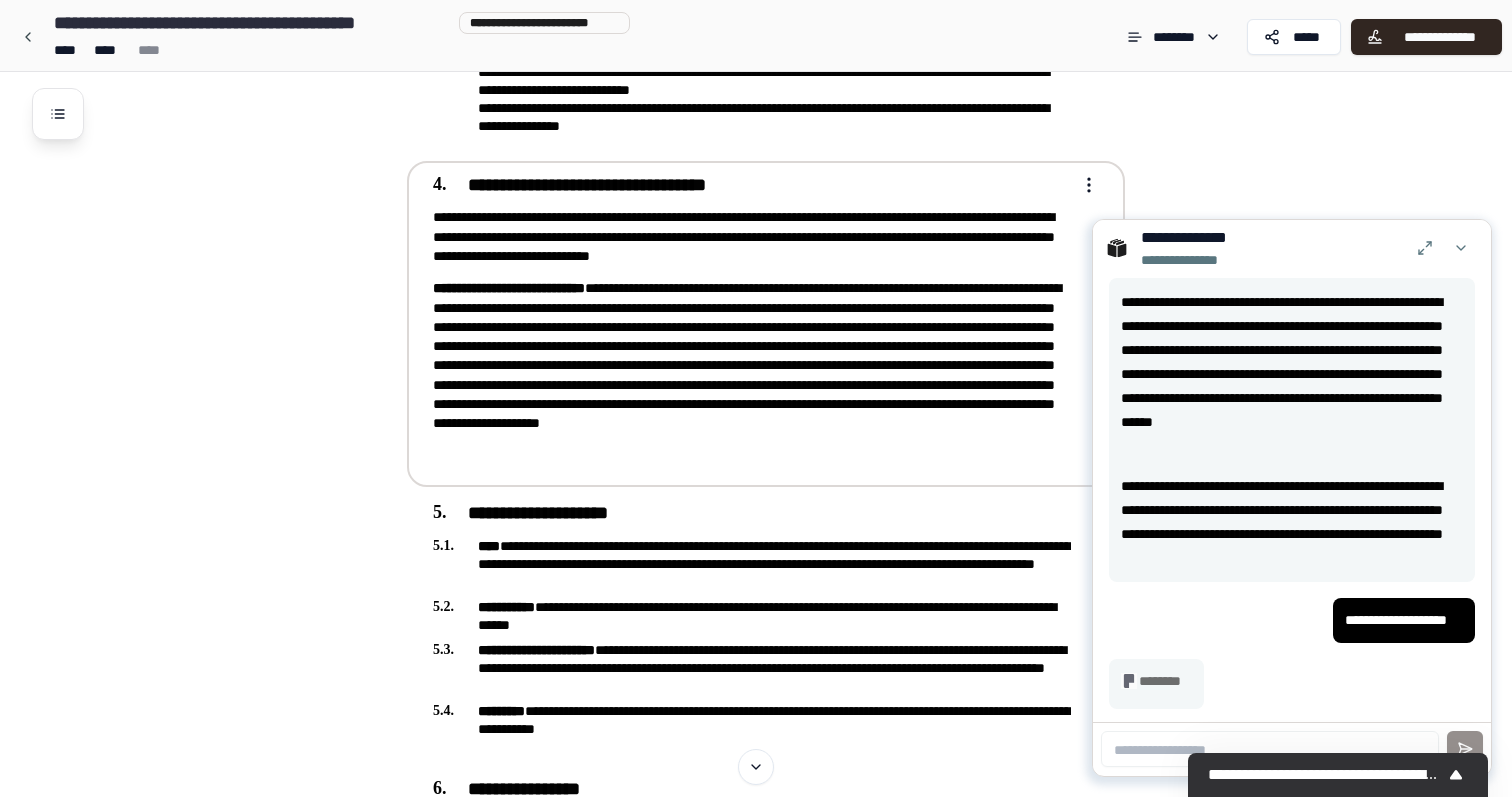 scroll, scrollTop: 456, scrollLeft: 0, axis: vertical 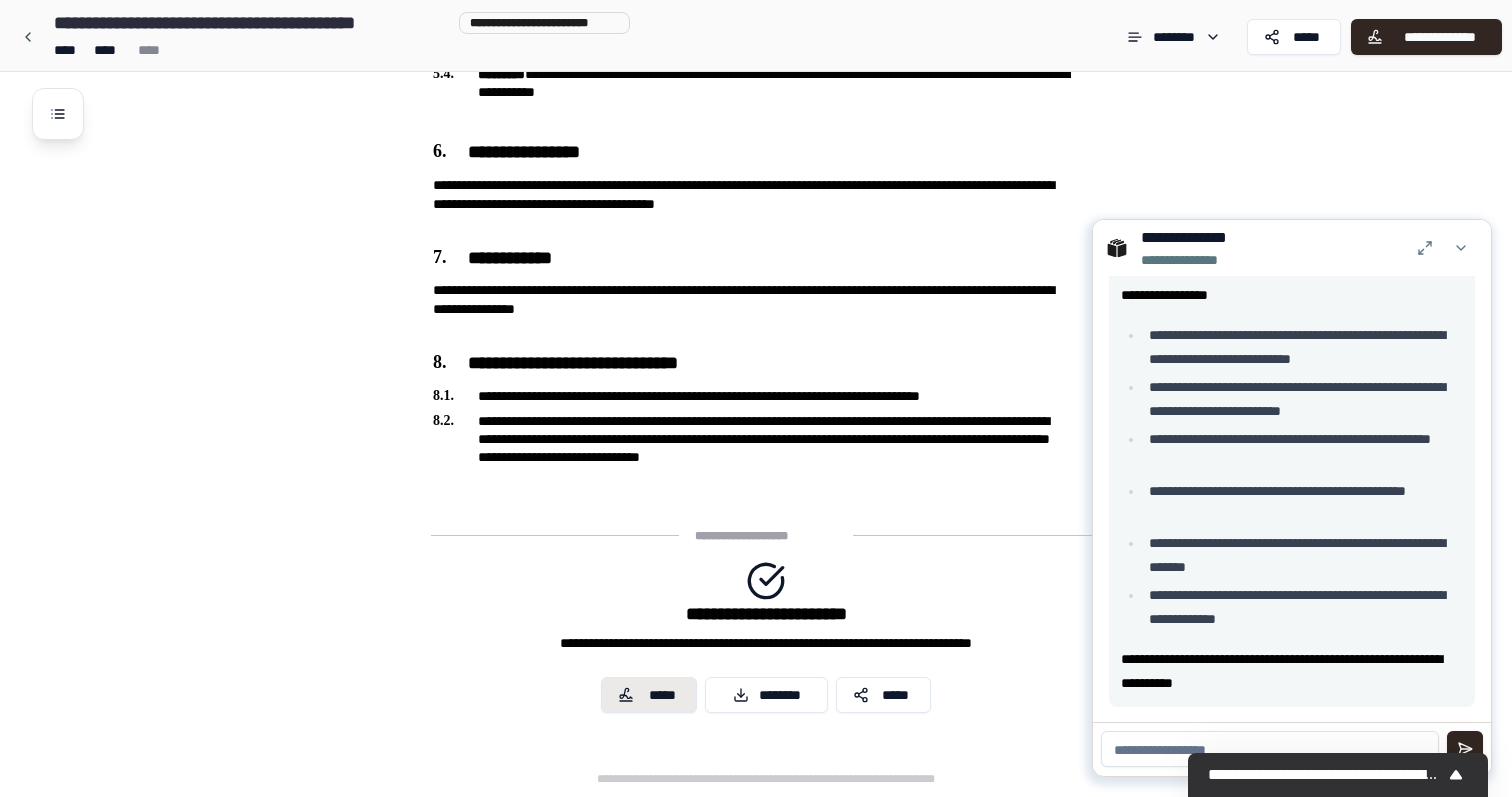 click on "*****" at bounding box center [662, 695] 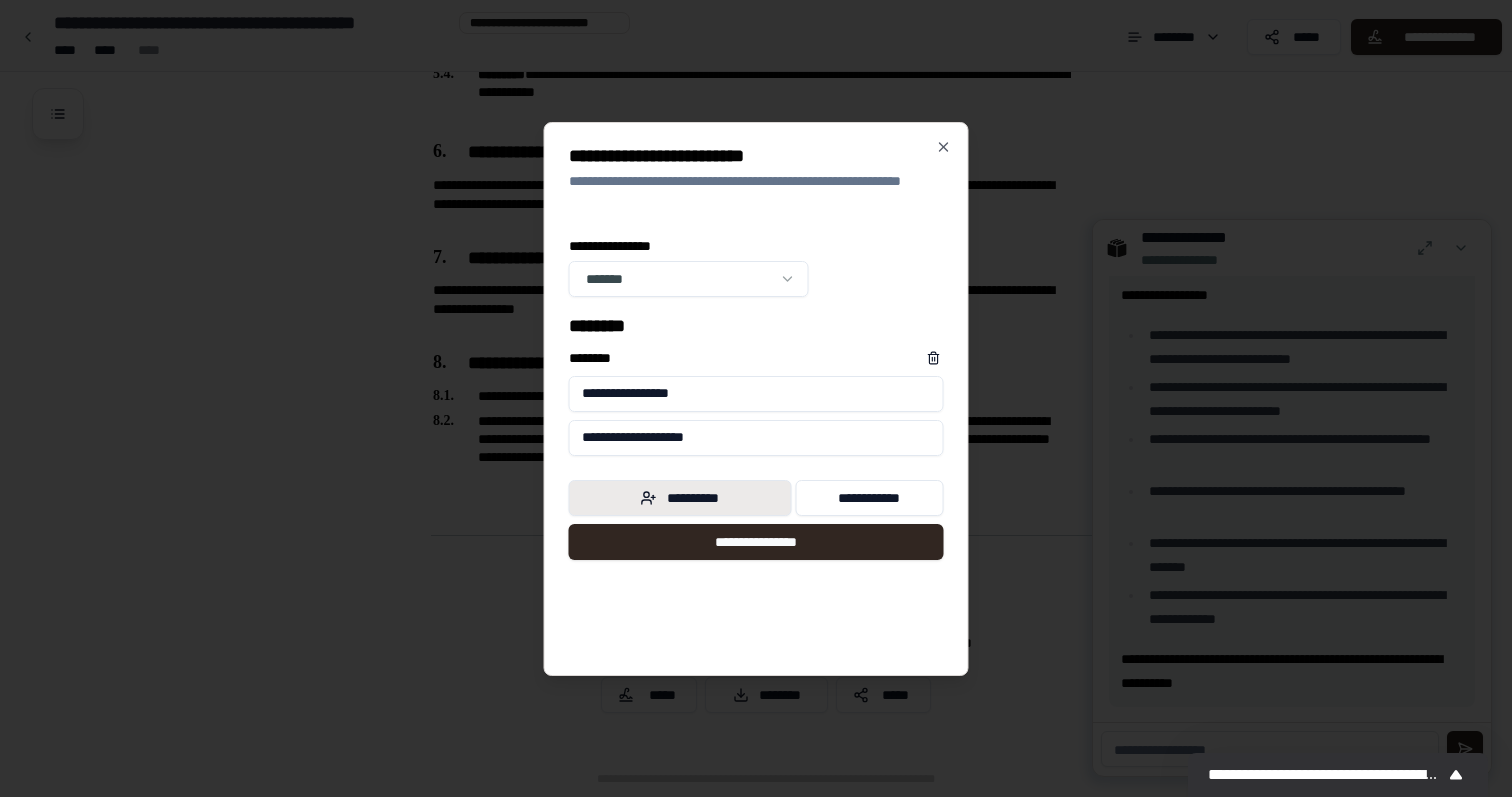 type on "**********" 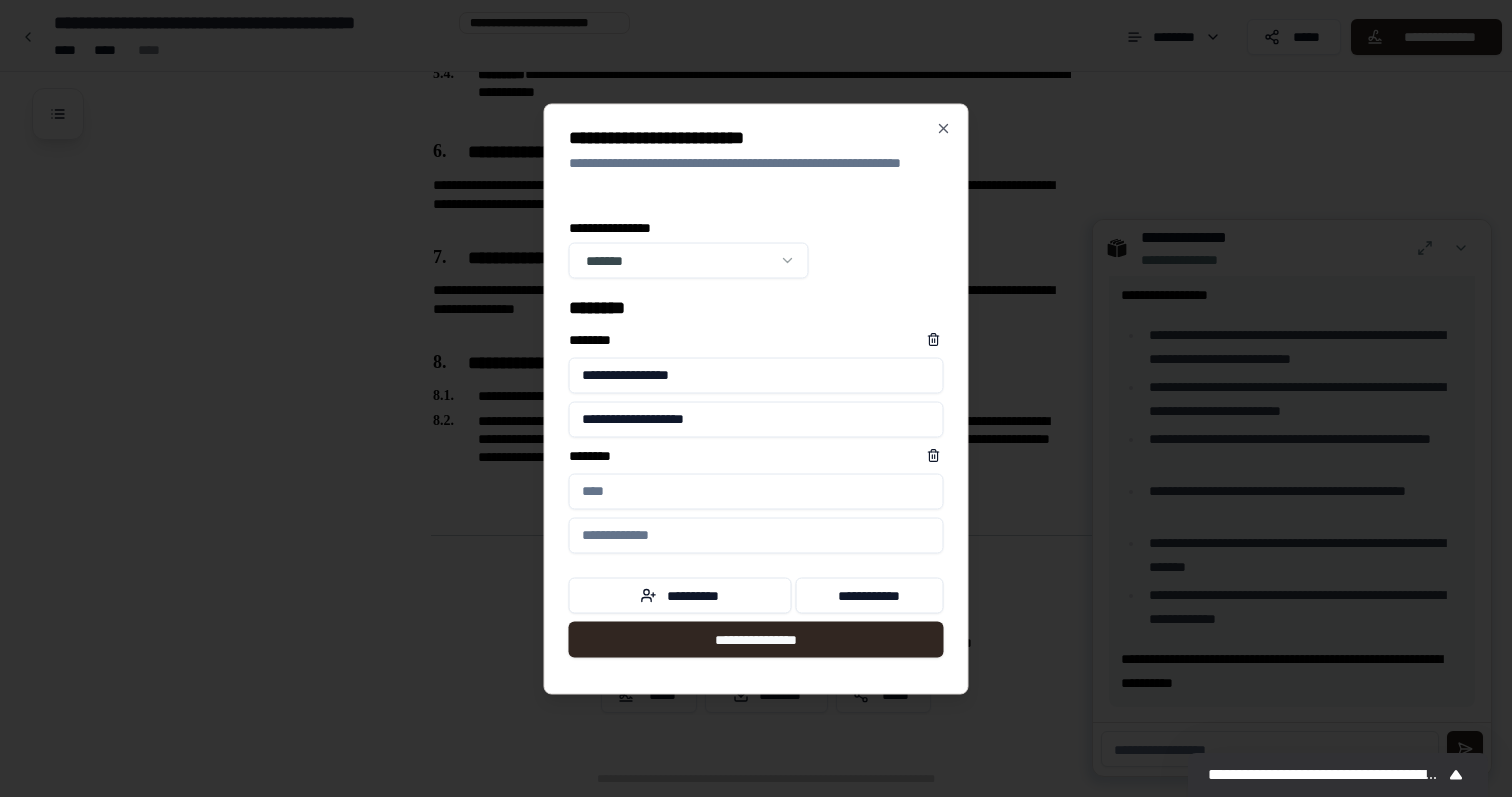 paste on "**********" 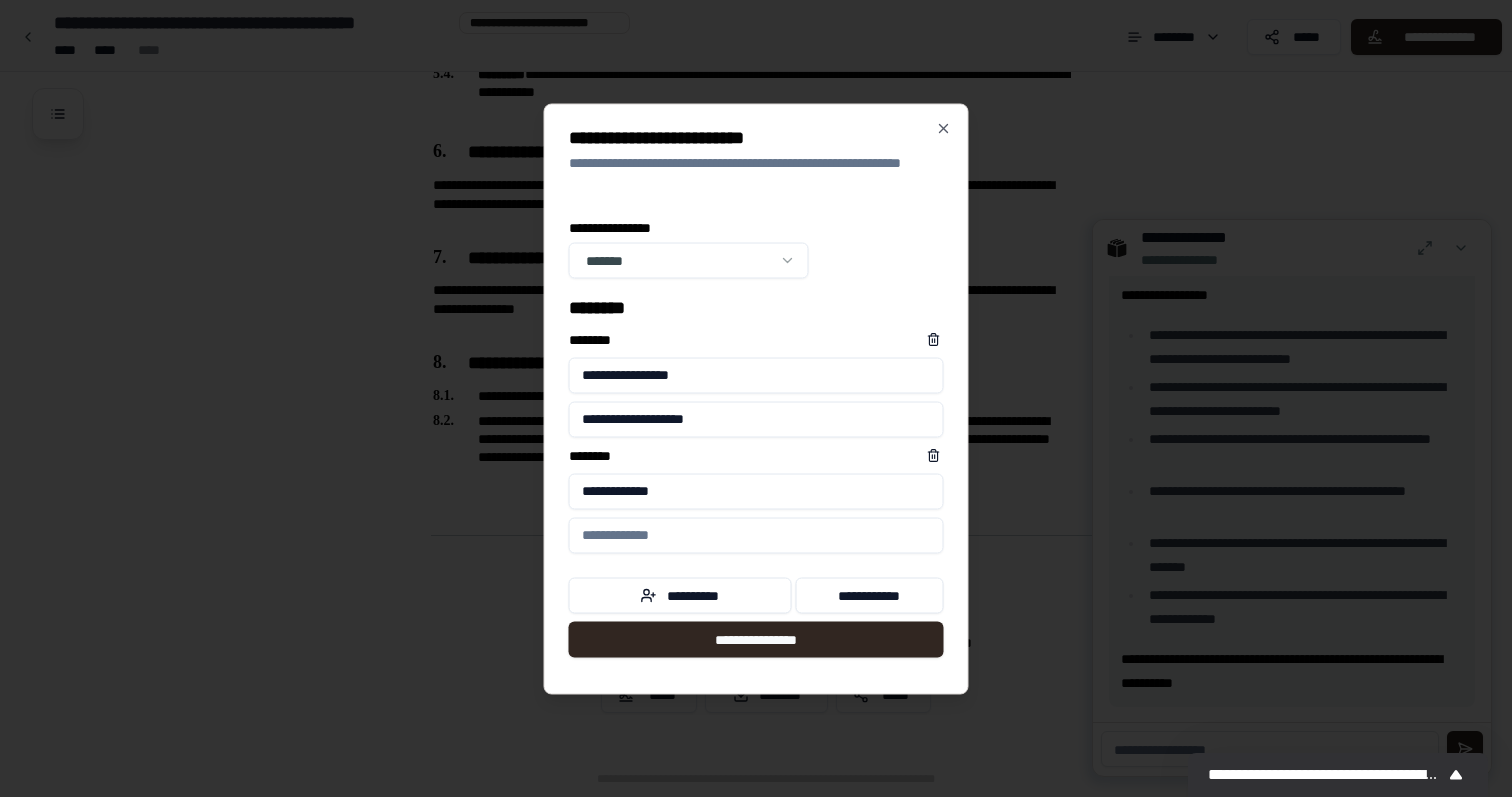 type on "**********" 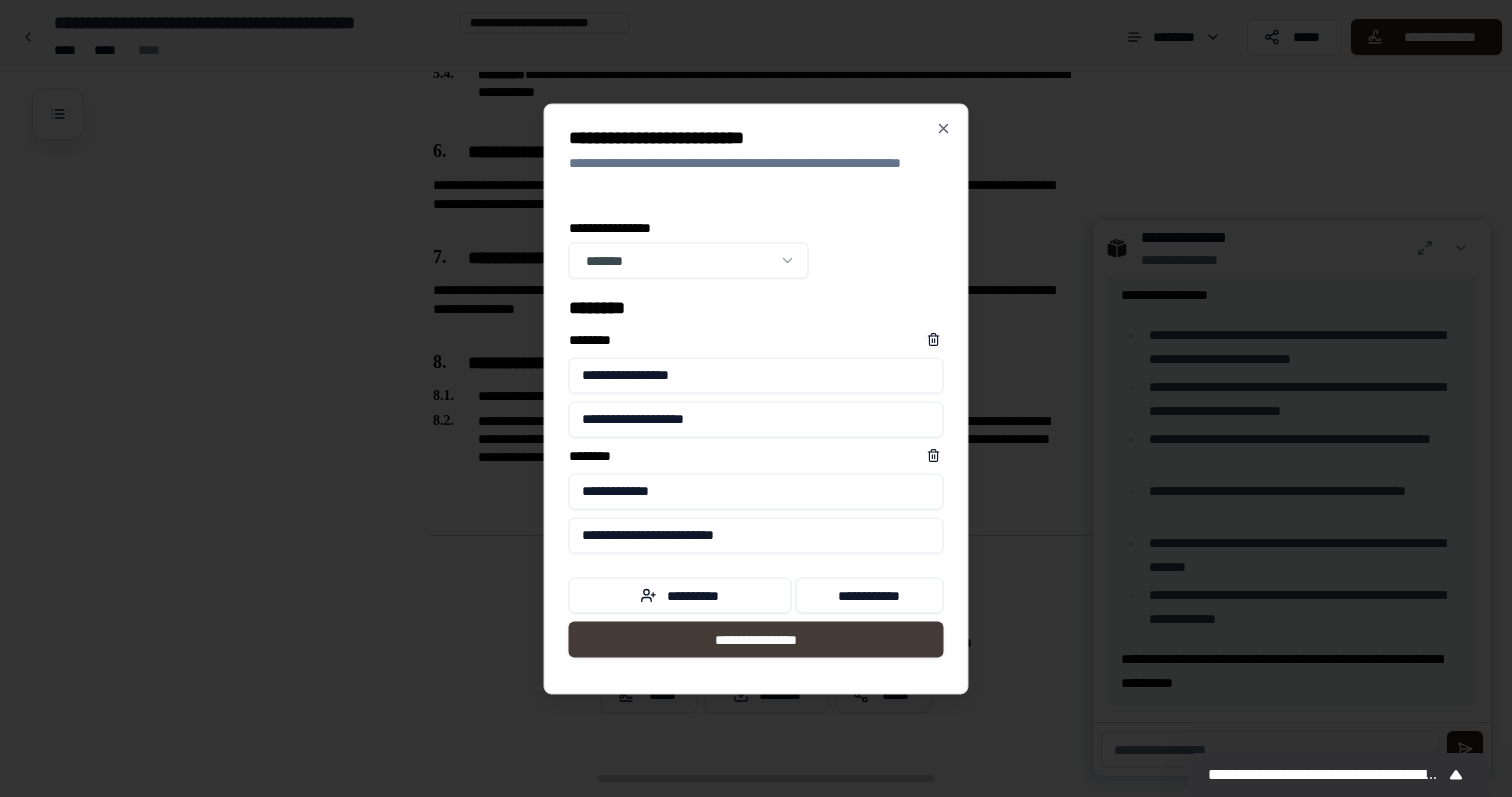 type on "**********" 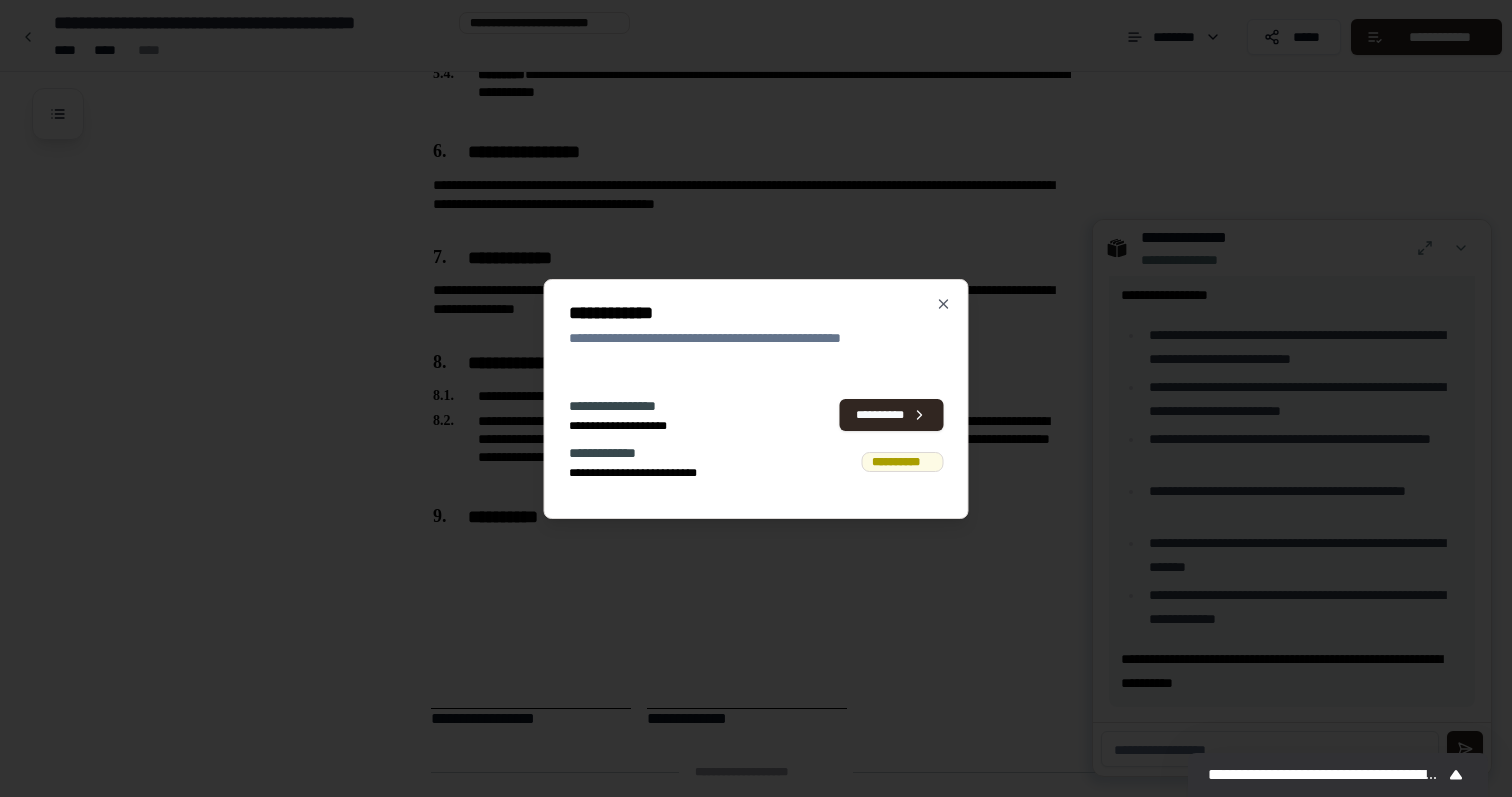 scroll, scrollTop: 1843, scrollLeft: 0, axis: vertical 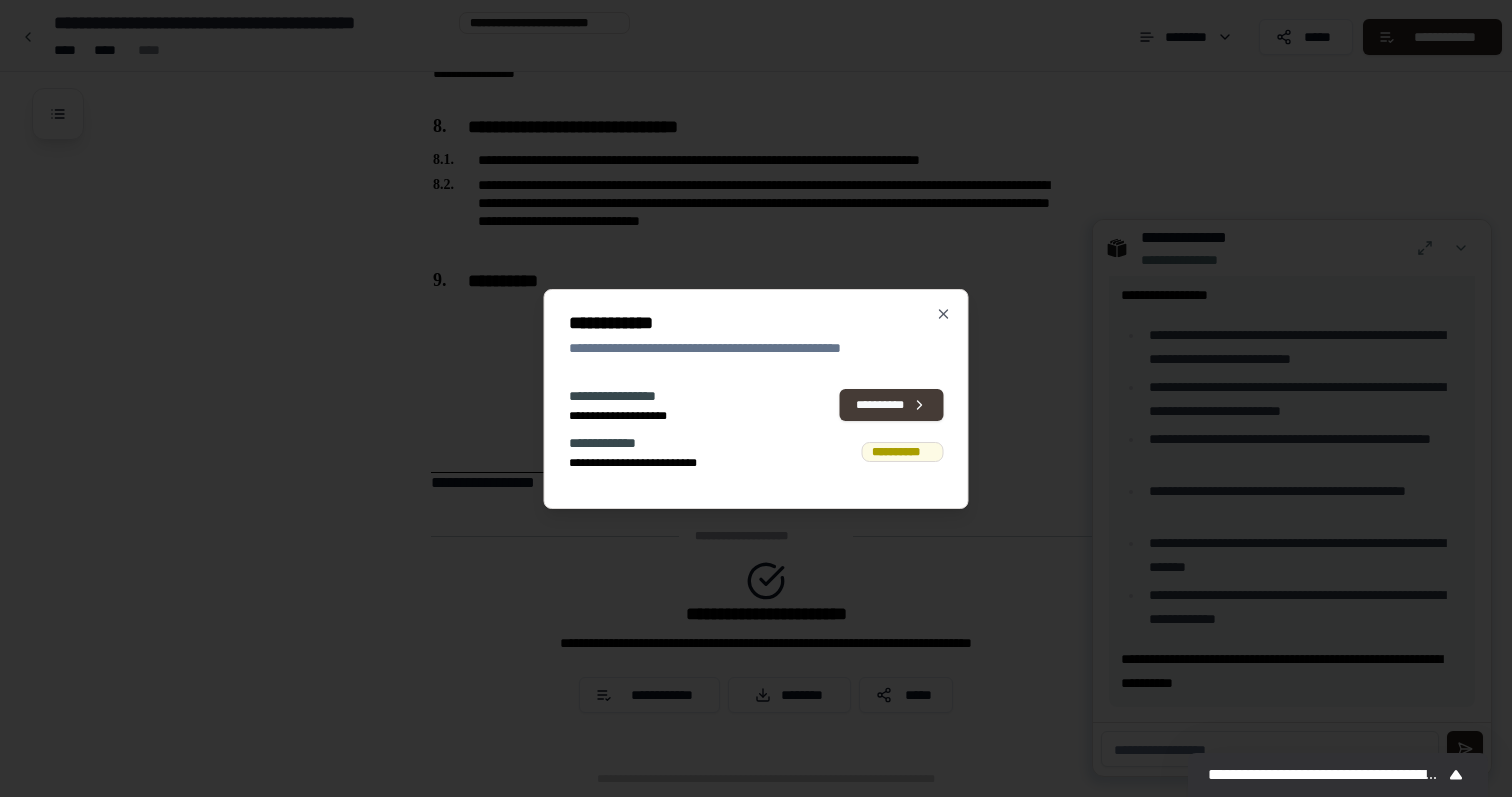 click on "**********" at bounding box center [892, 405] 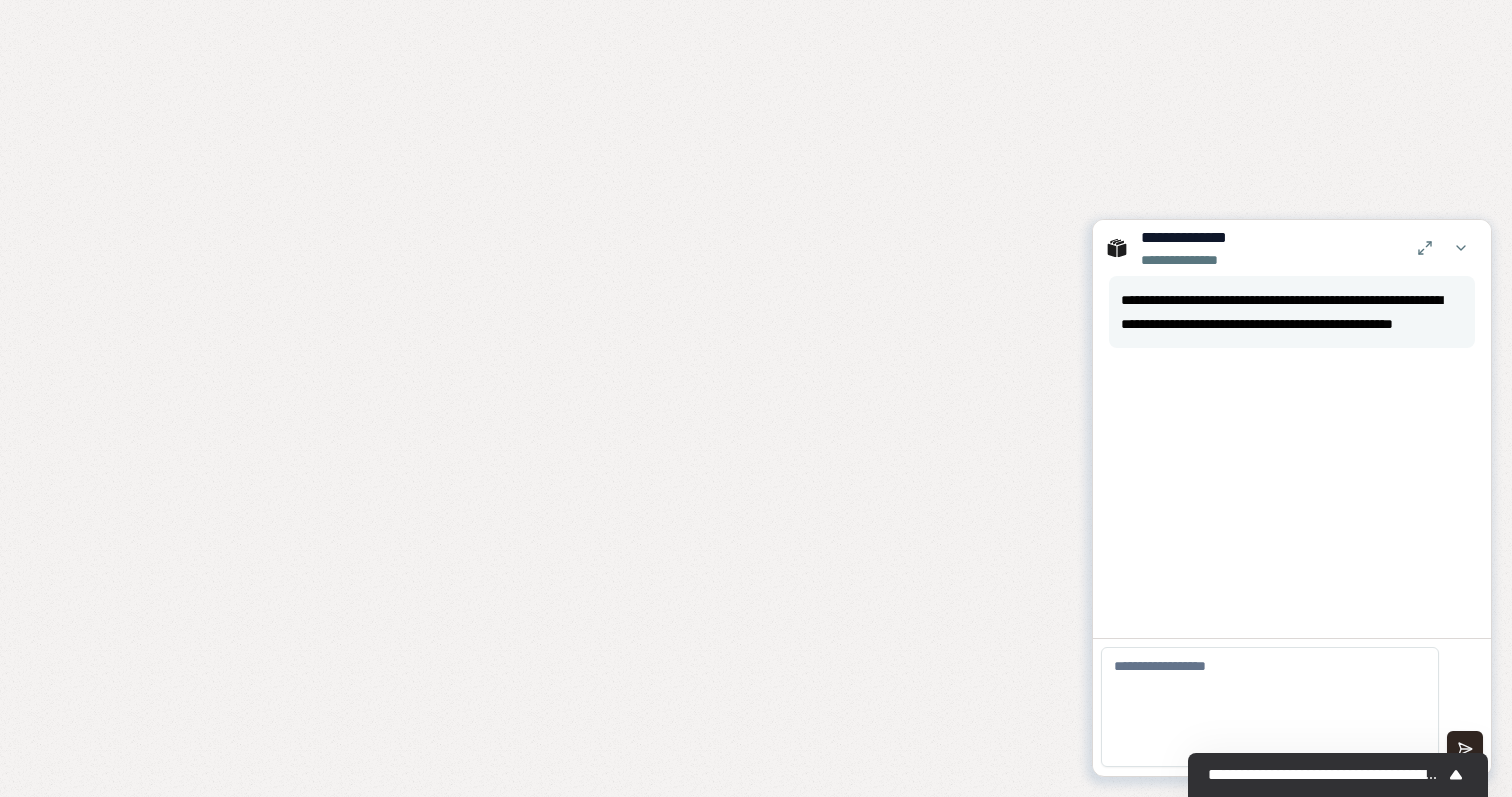 scroll, scrollTop: 0, scrollLeft: 0, axis: both 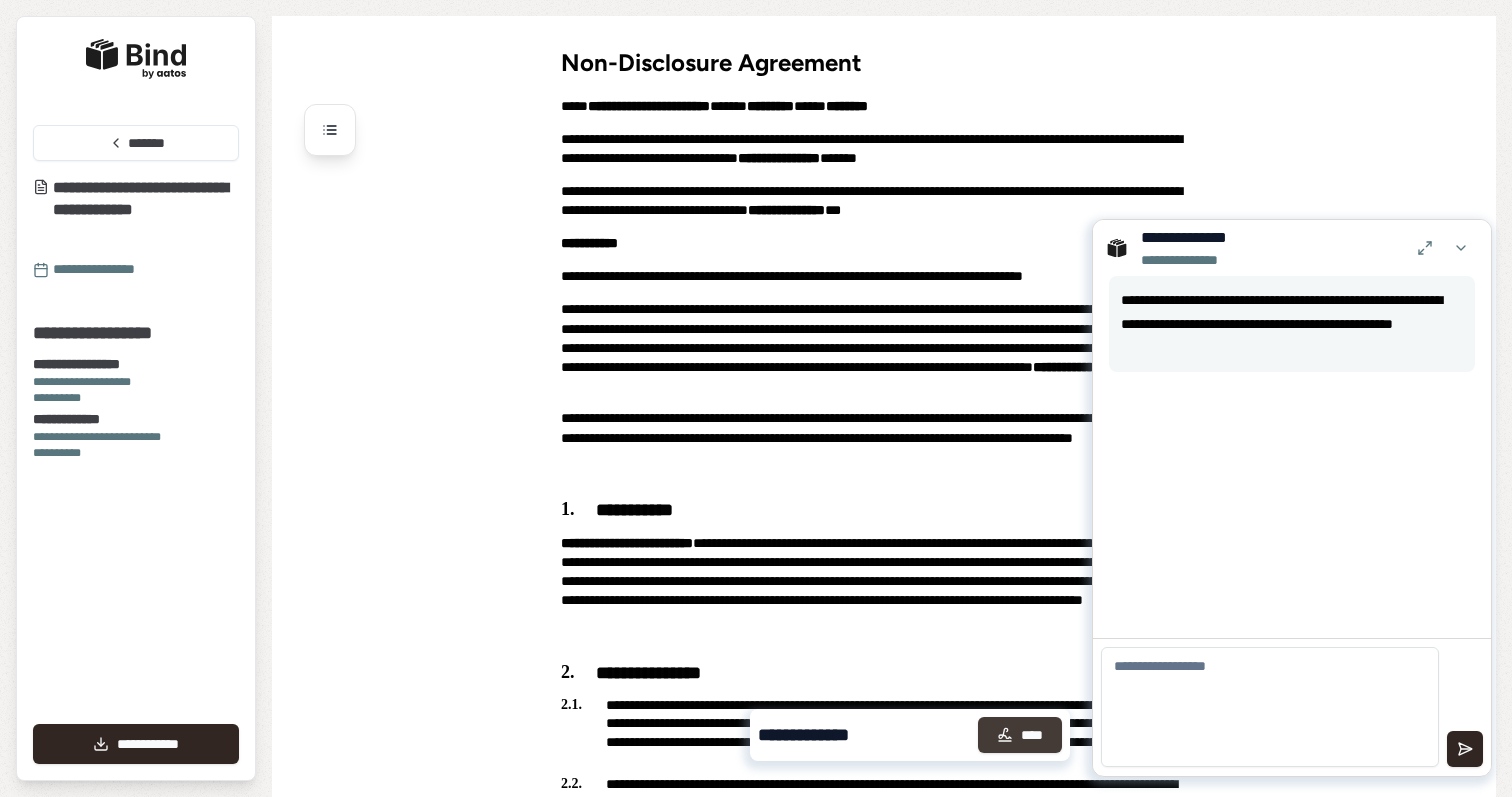 click on "****" at bounding box center [1020, 735] 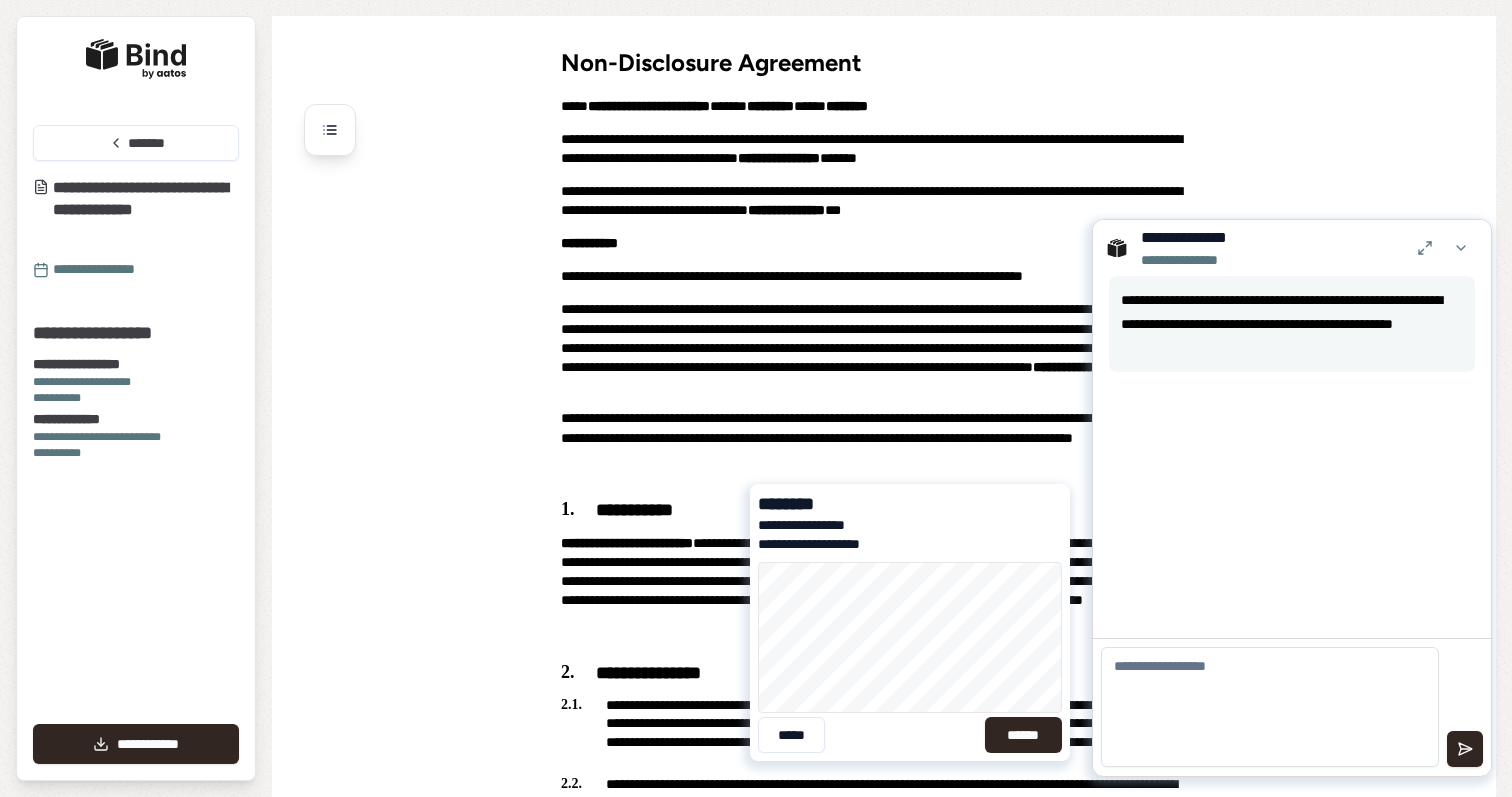 click on "[REDACTED]" at bounding box center (910, 622) 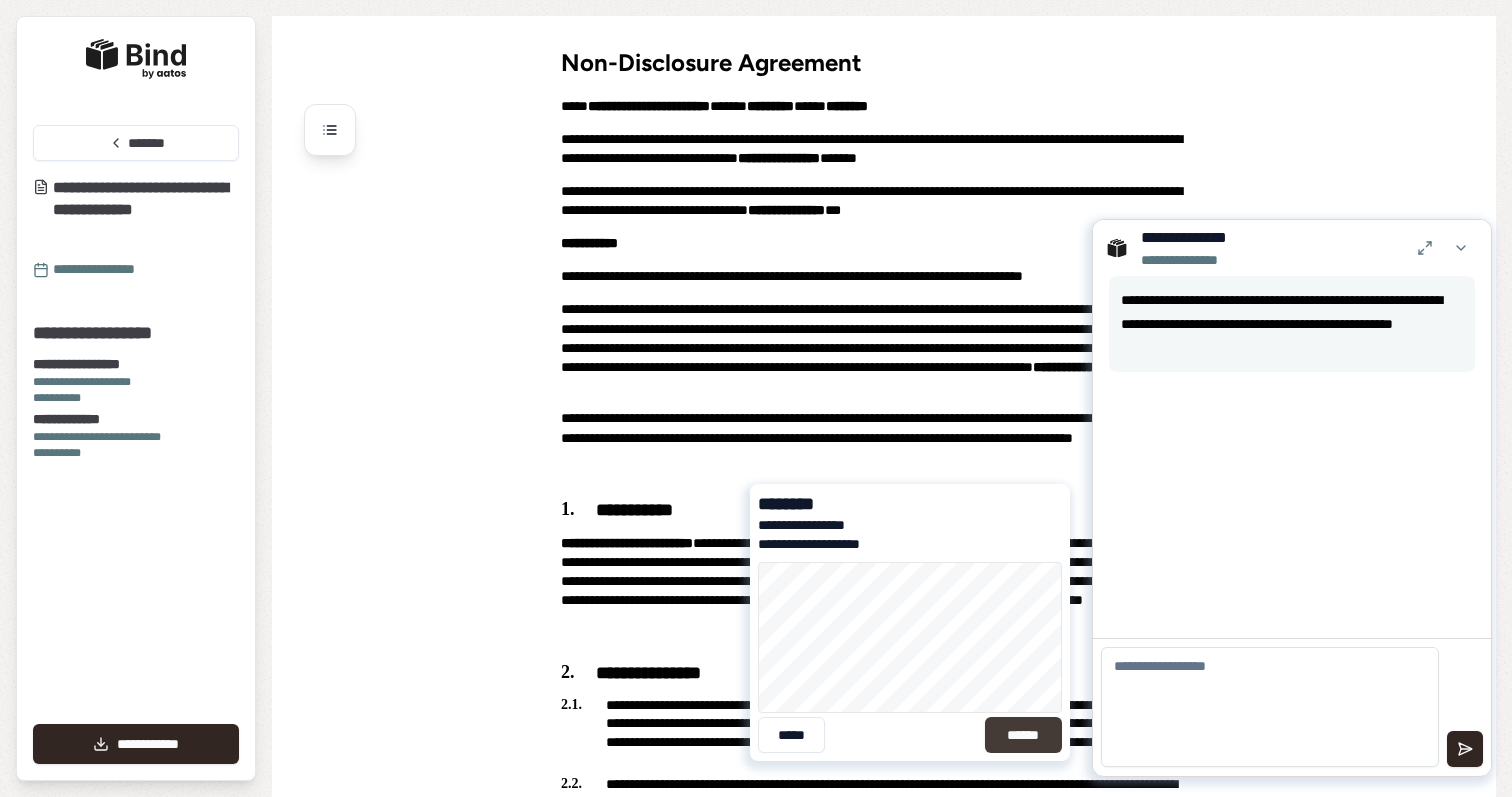 click on "******" at bounding box center (1023, 735) 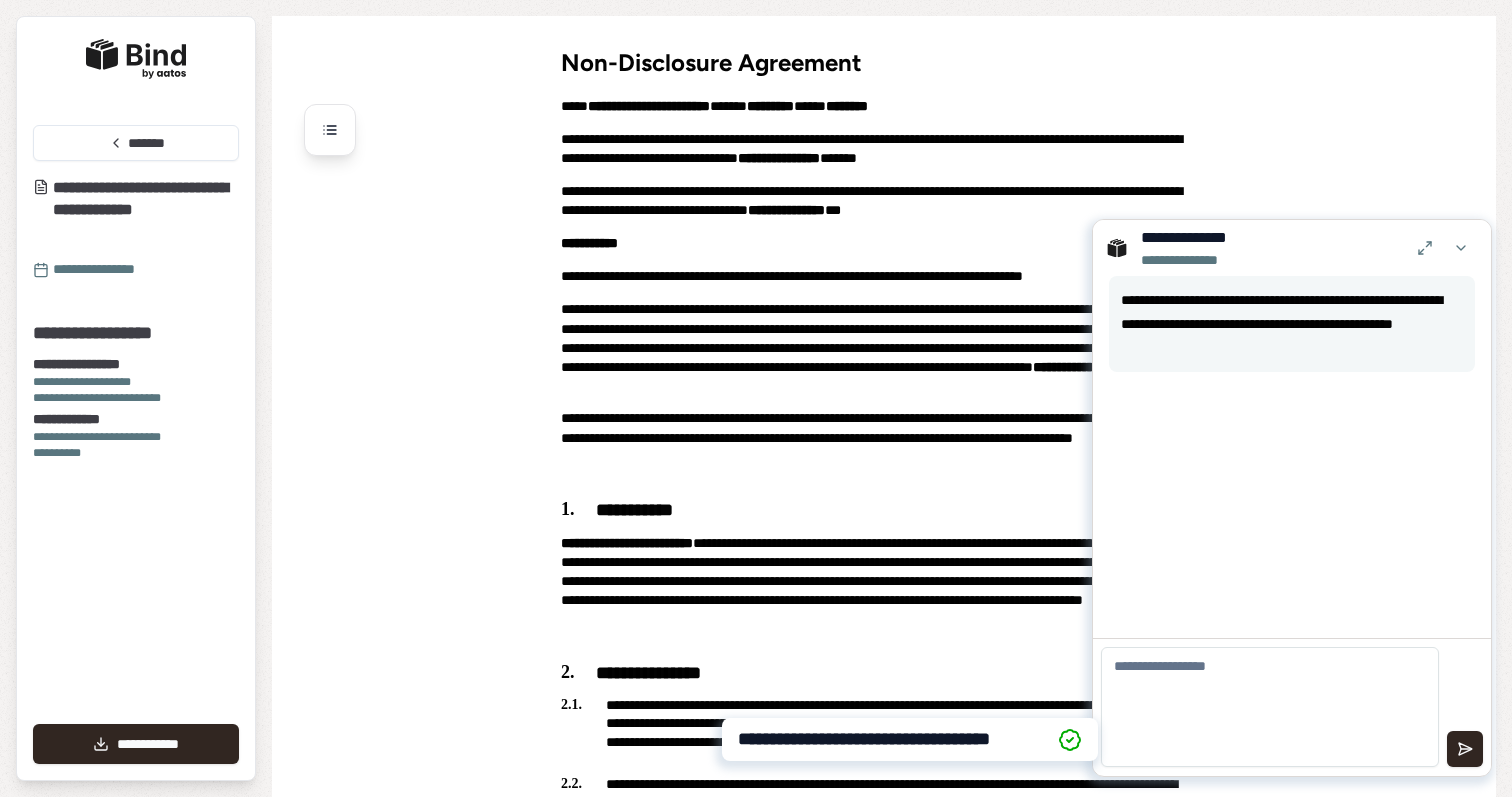 scroll, scrollTop: 0, scrollLeft: 0, axis: both 